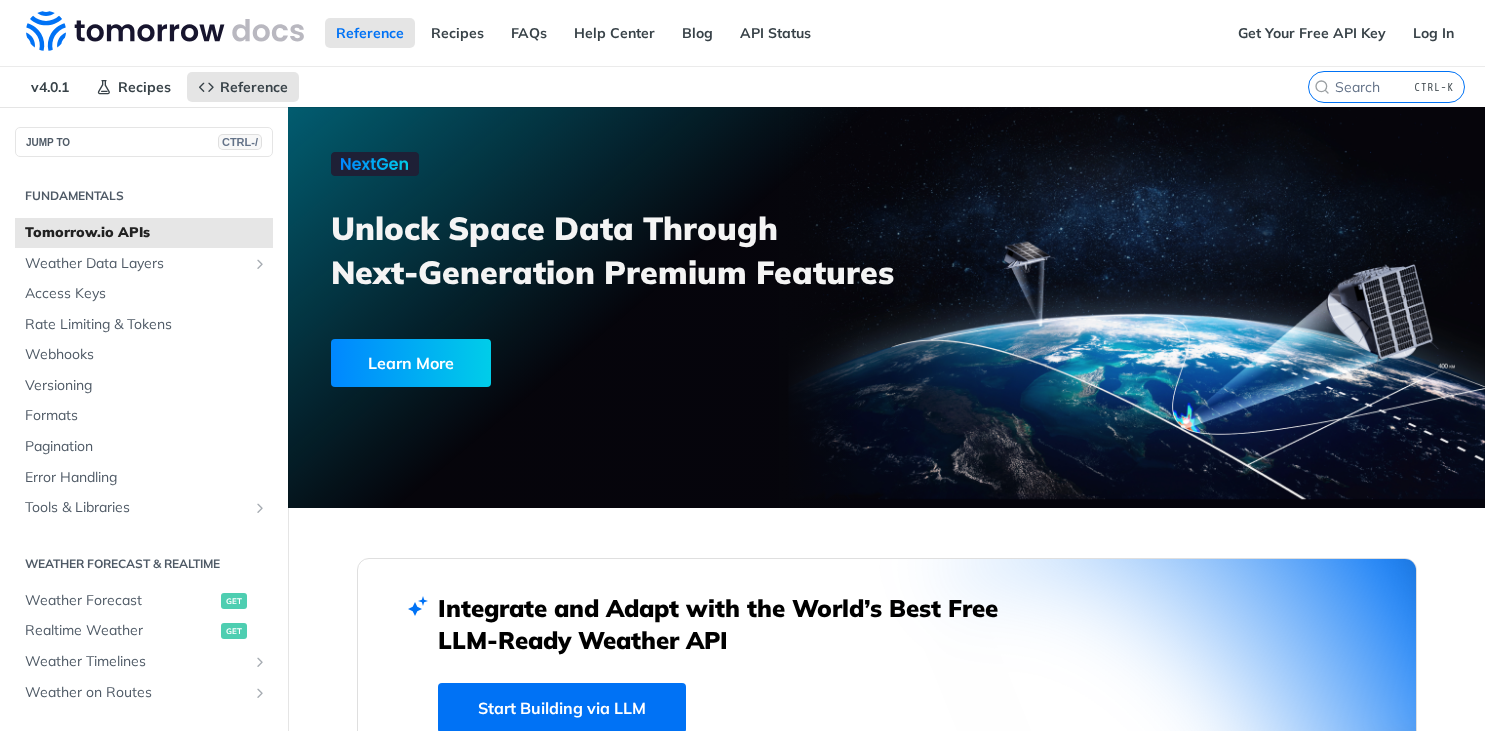 scroll, scrollTop: 0, scrollLeft: 0, axis: both 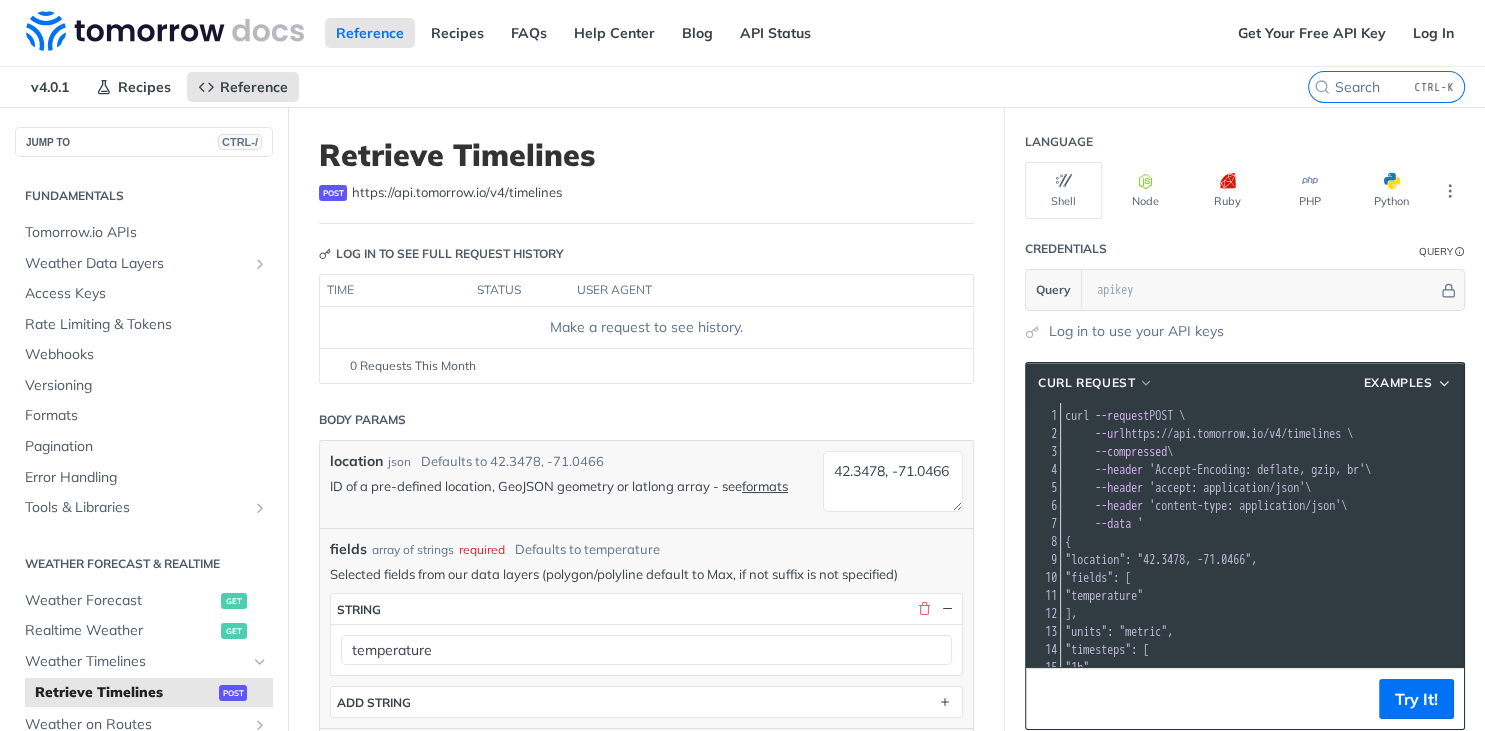 click on "Make a request to see history." at bounding box center [646, 327] 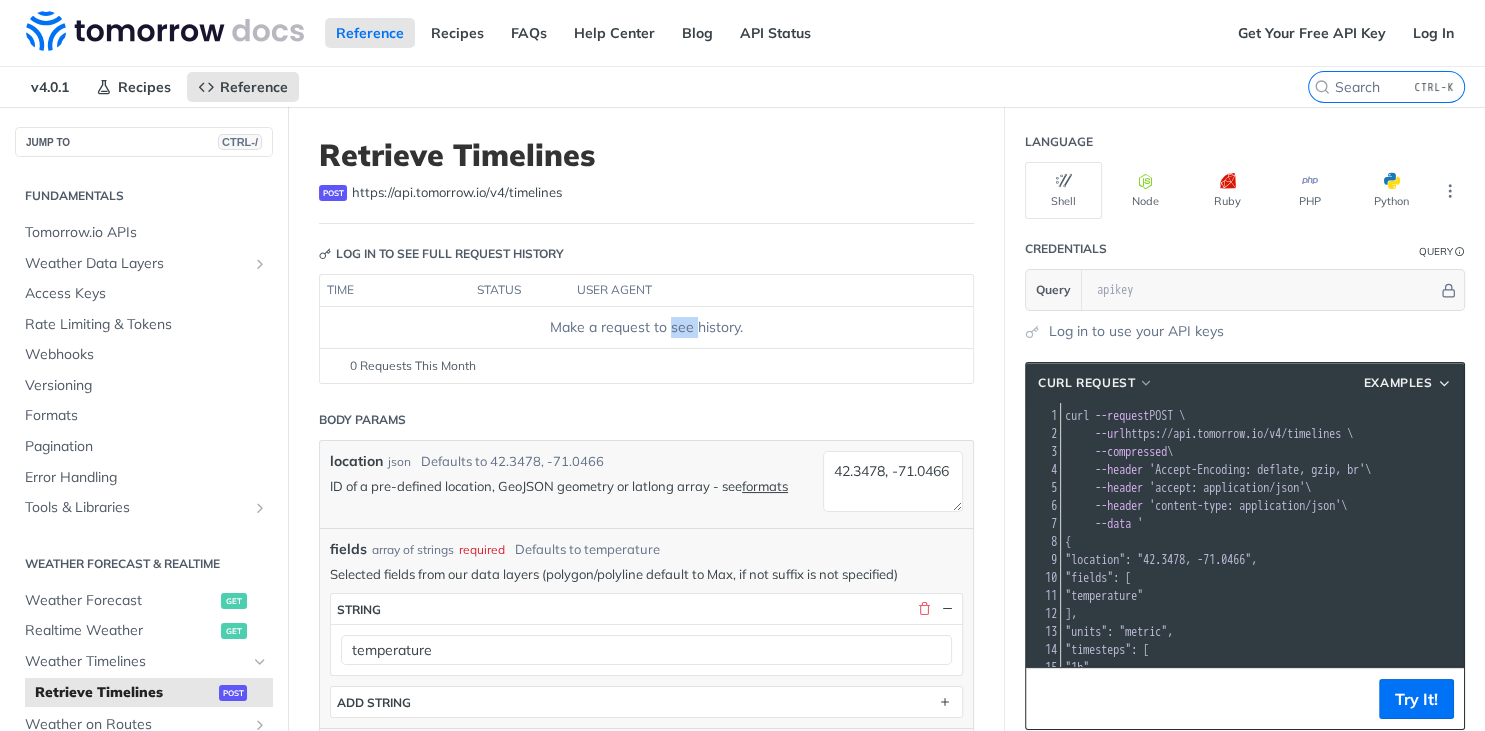 click on "Make a request to see history." at bounding box center [646, 327] 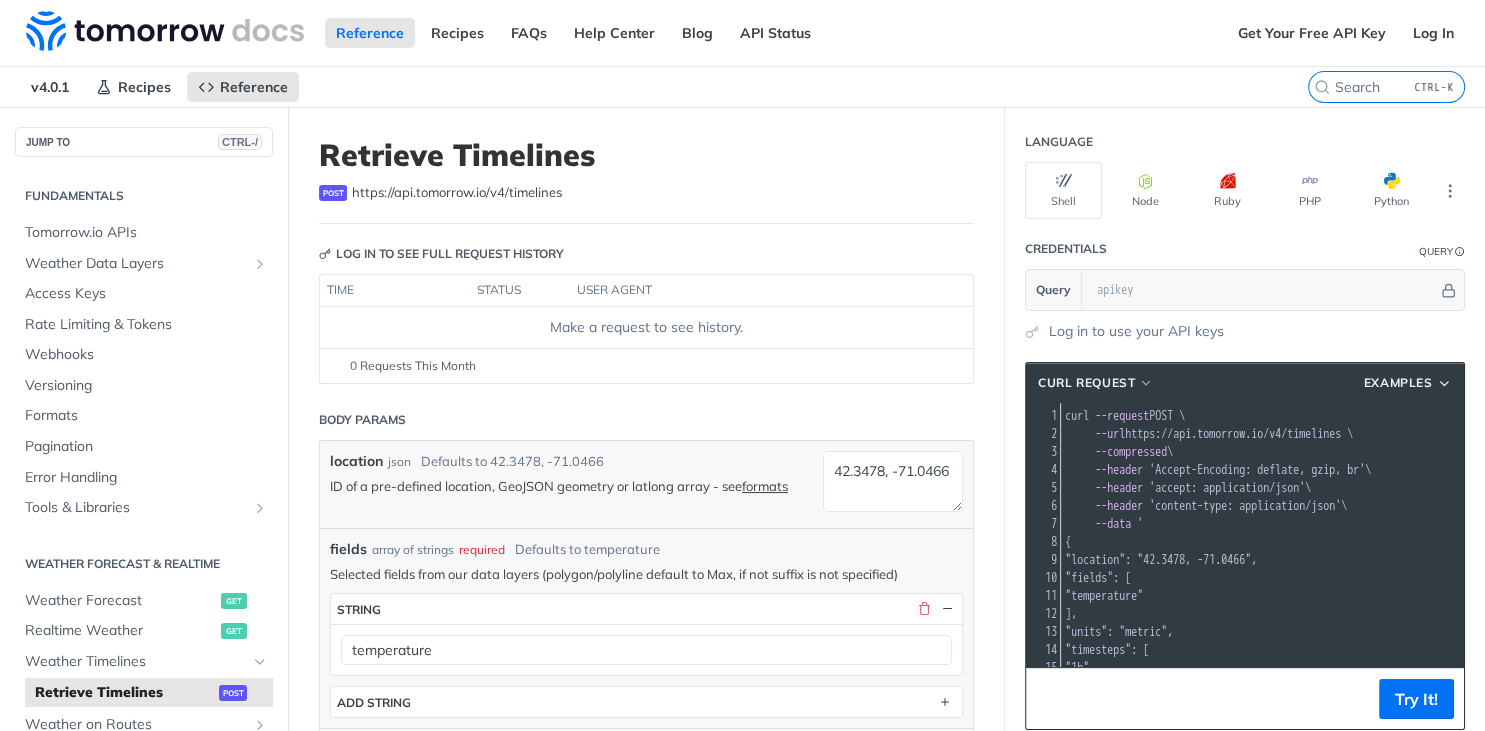 click on "Make a request to see history." at bounding box center [646, 327] 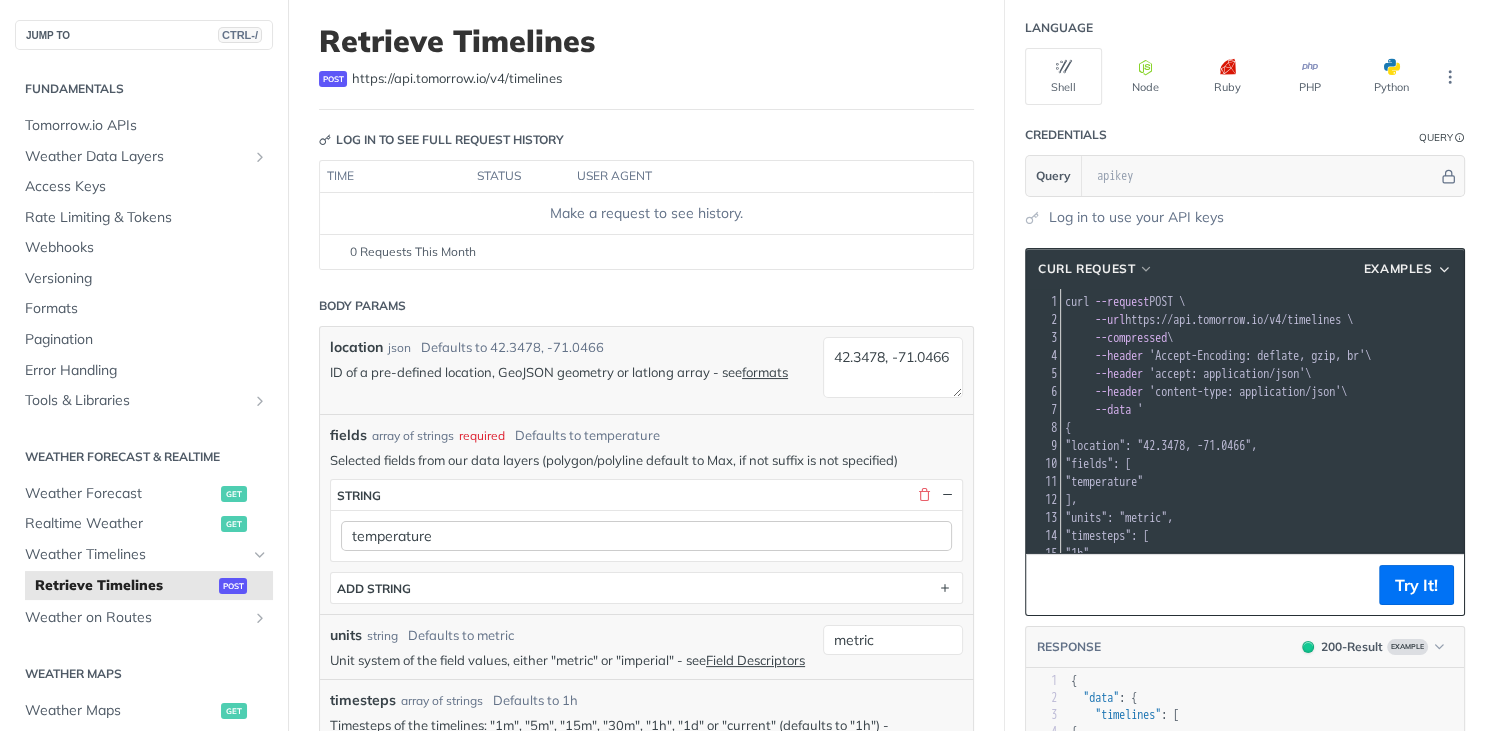 scroll, scrollTop: 240, scrollLeft: 0, axis: vertical 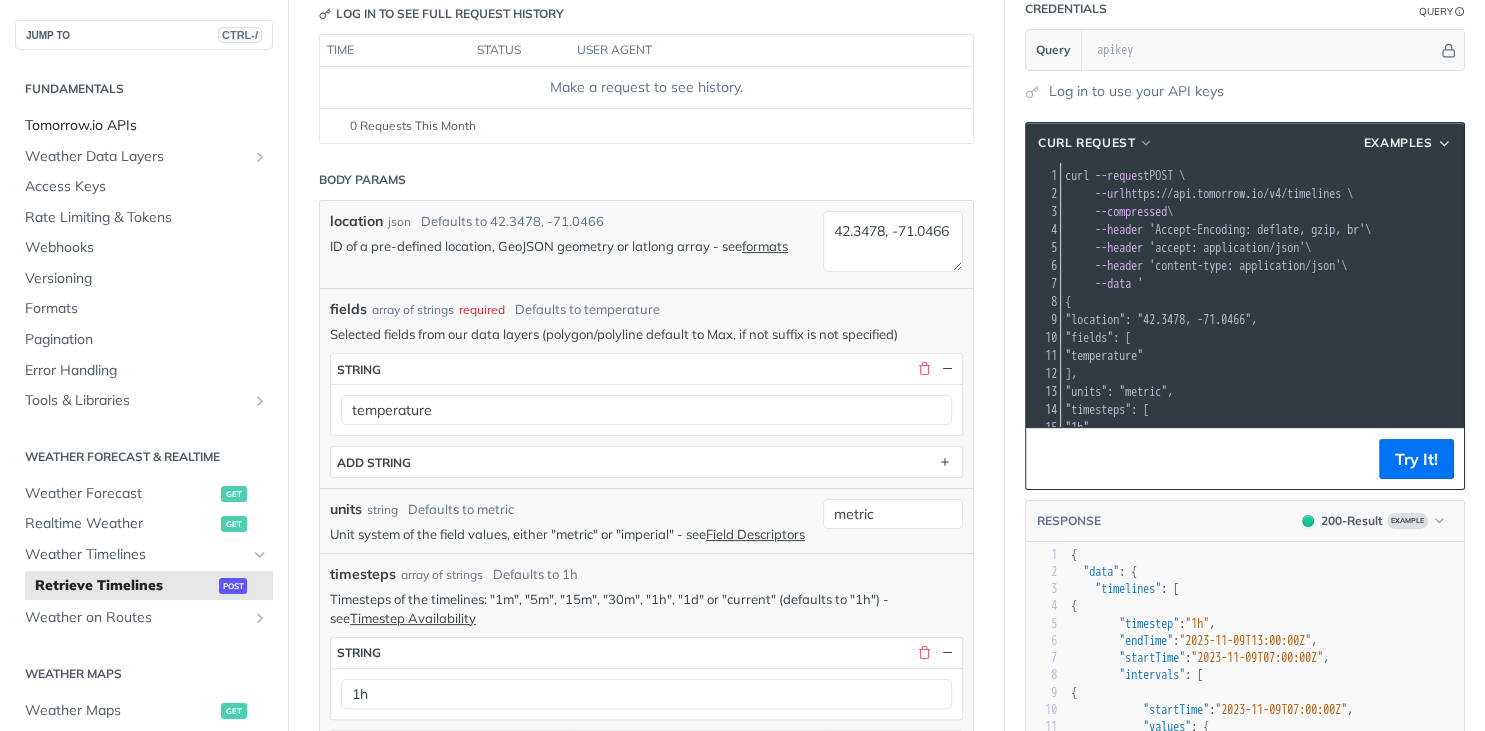 click on "Tomorrow.io APIs" at bounding box center [146, 126] 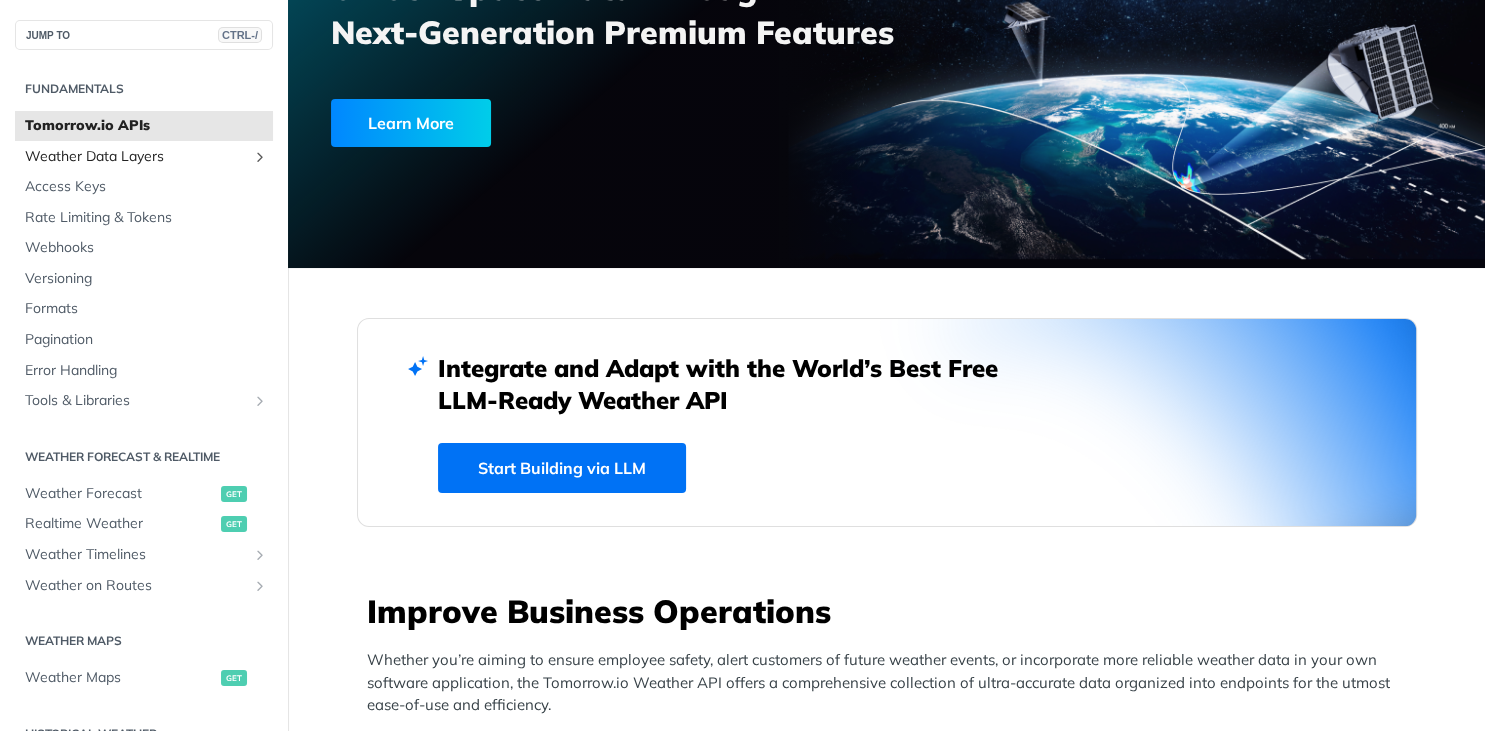 click on "Weather Data Layers" at bounding box center (144, 157) 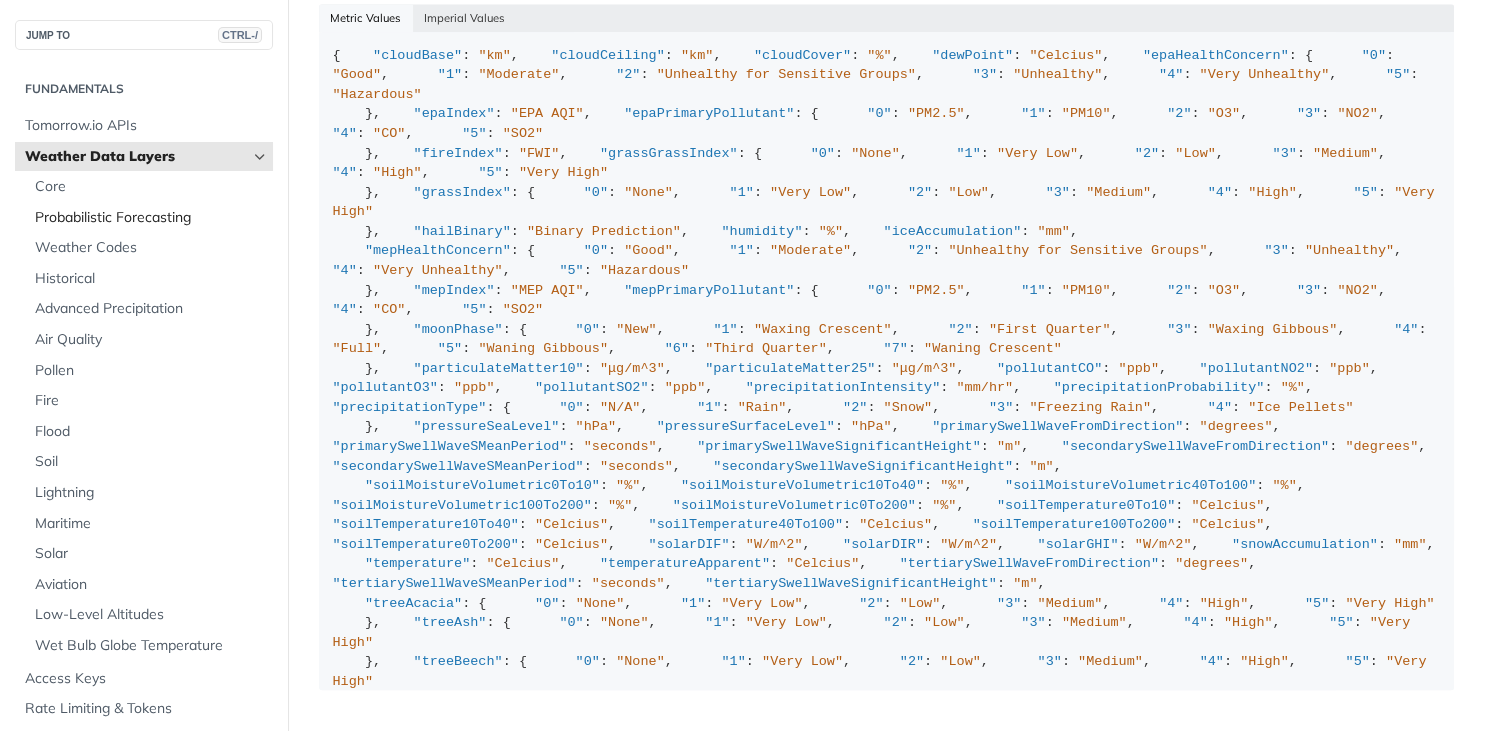 scroll, scrollTop: 1990, scrollLeft: 0, axis: vertical 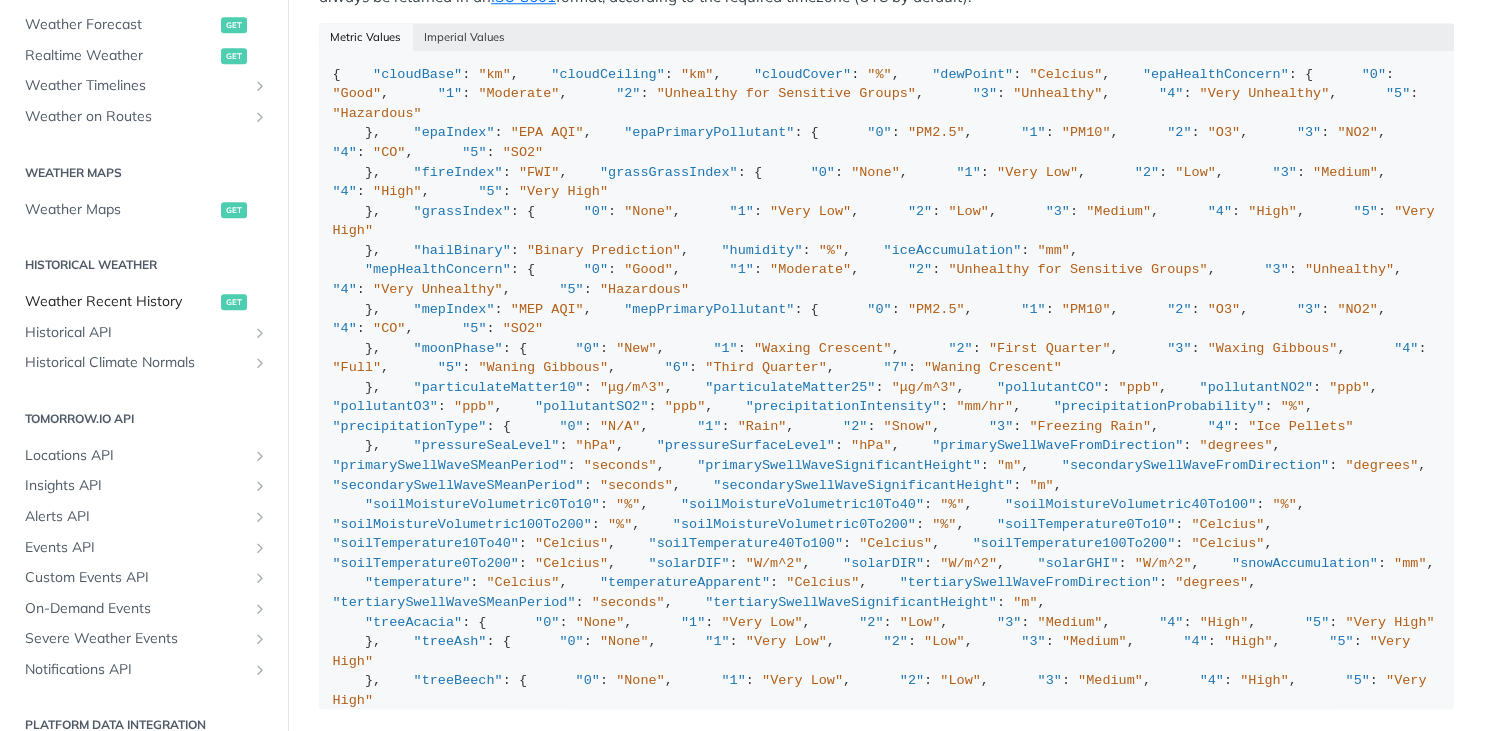 click on "Weather Recent History" at bounding box center (120, 302) 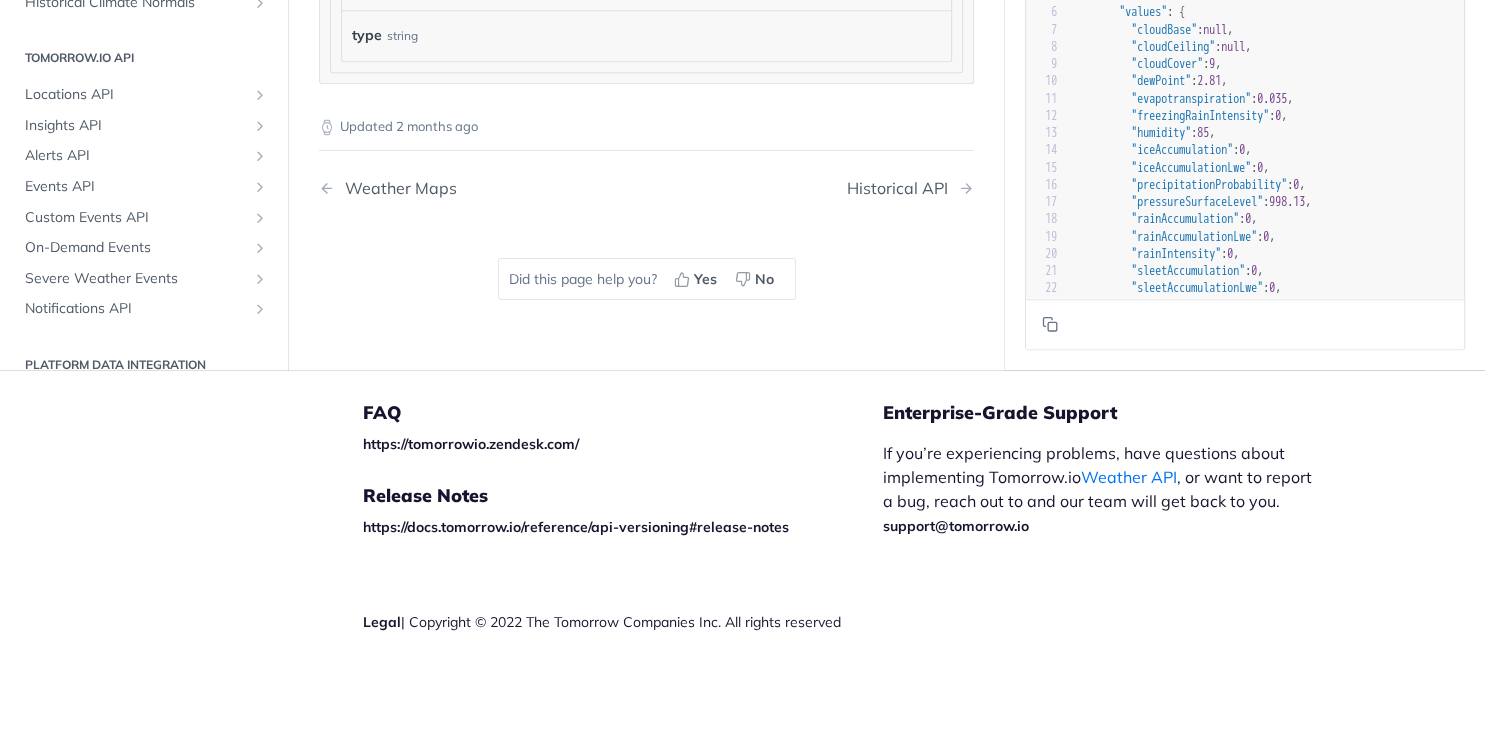 scroll, scrollTop: 466, scrollLeft: 0, axis: vertical 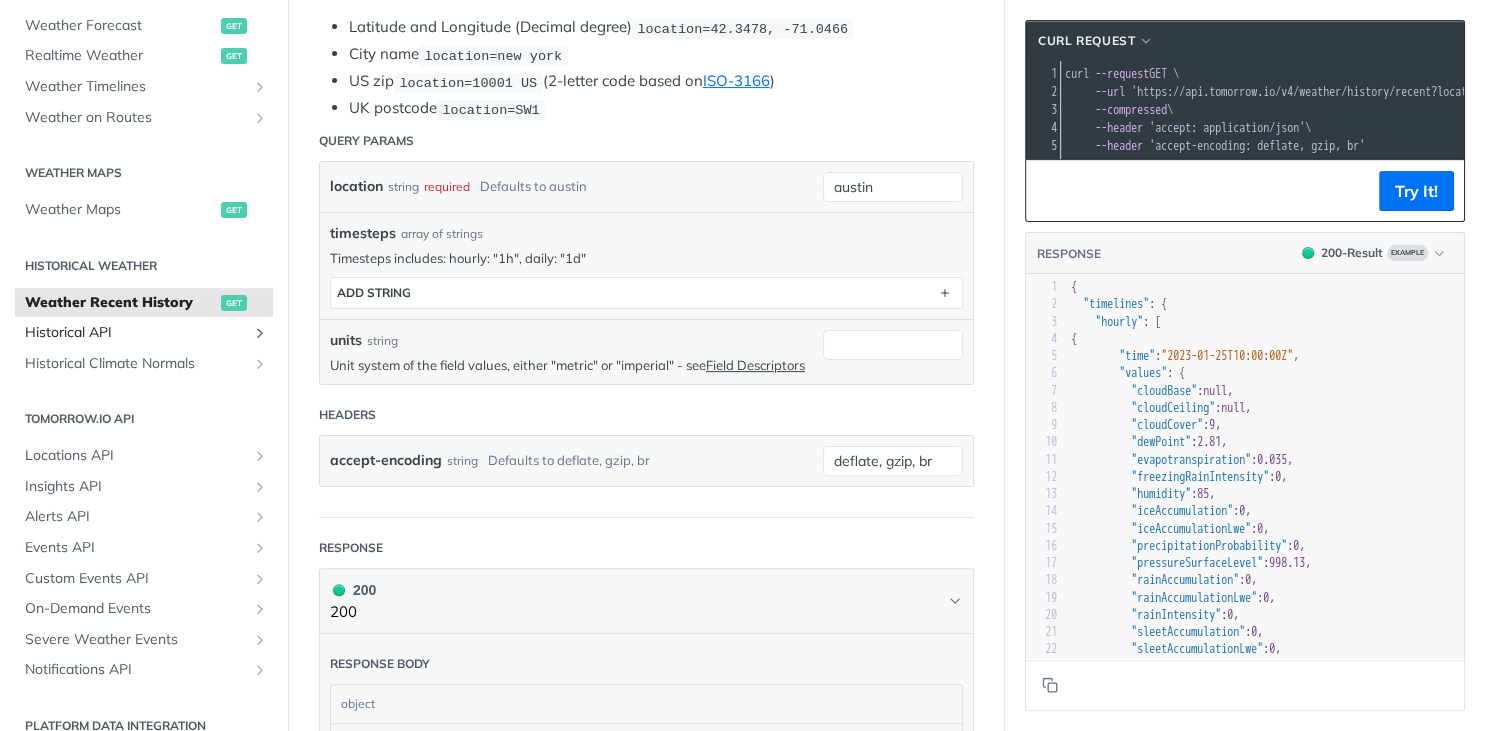 click on "Historical API" at bounding box center (136, 333) 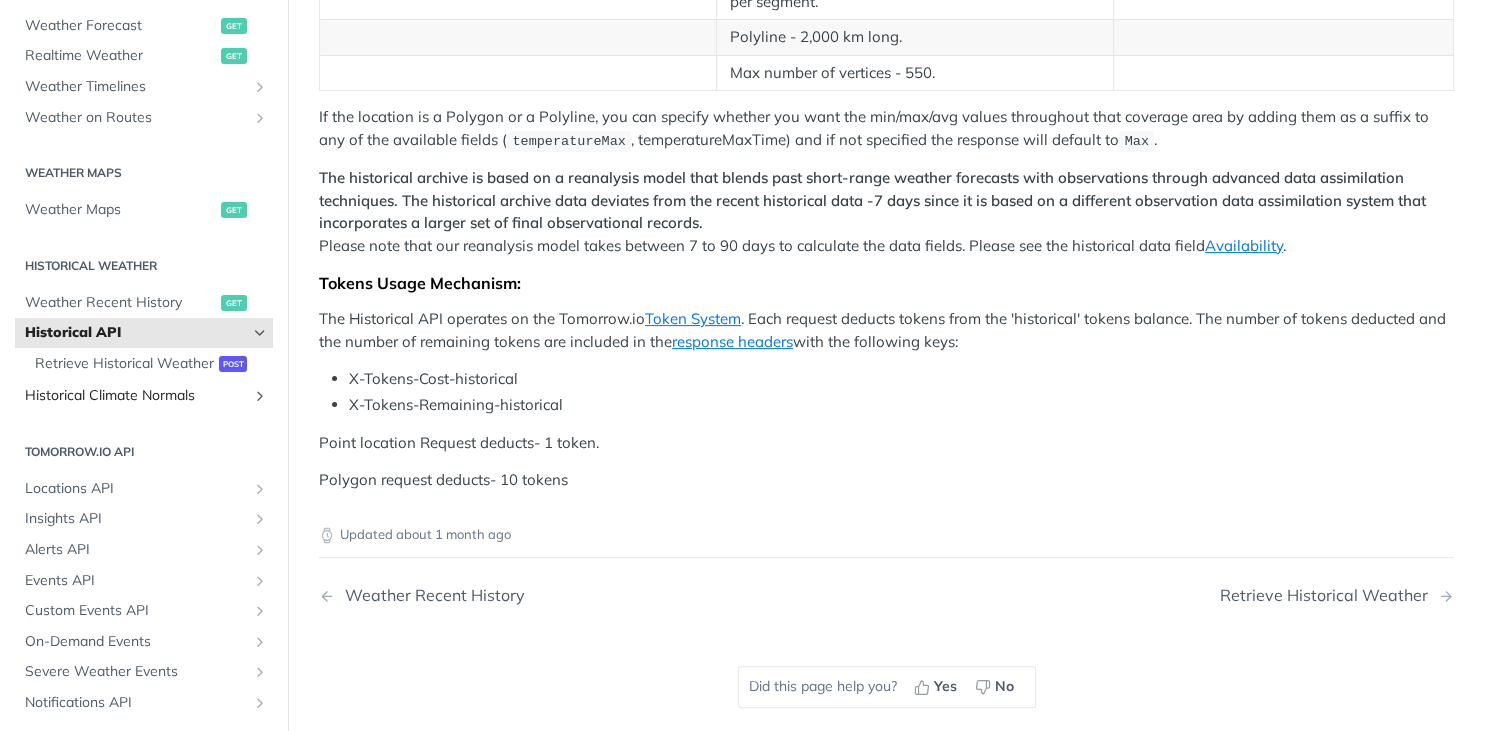 click on "Historical Climate Normals" at bounding box center [136, 396] 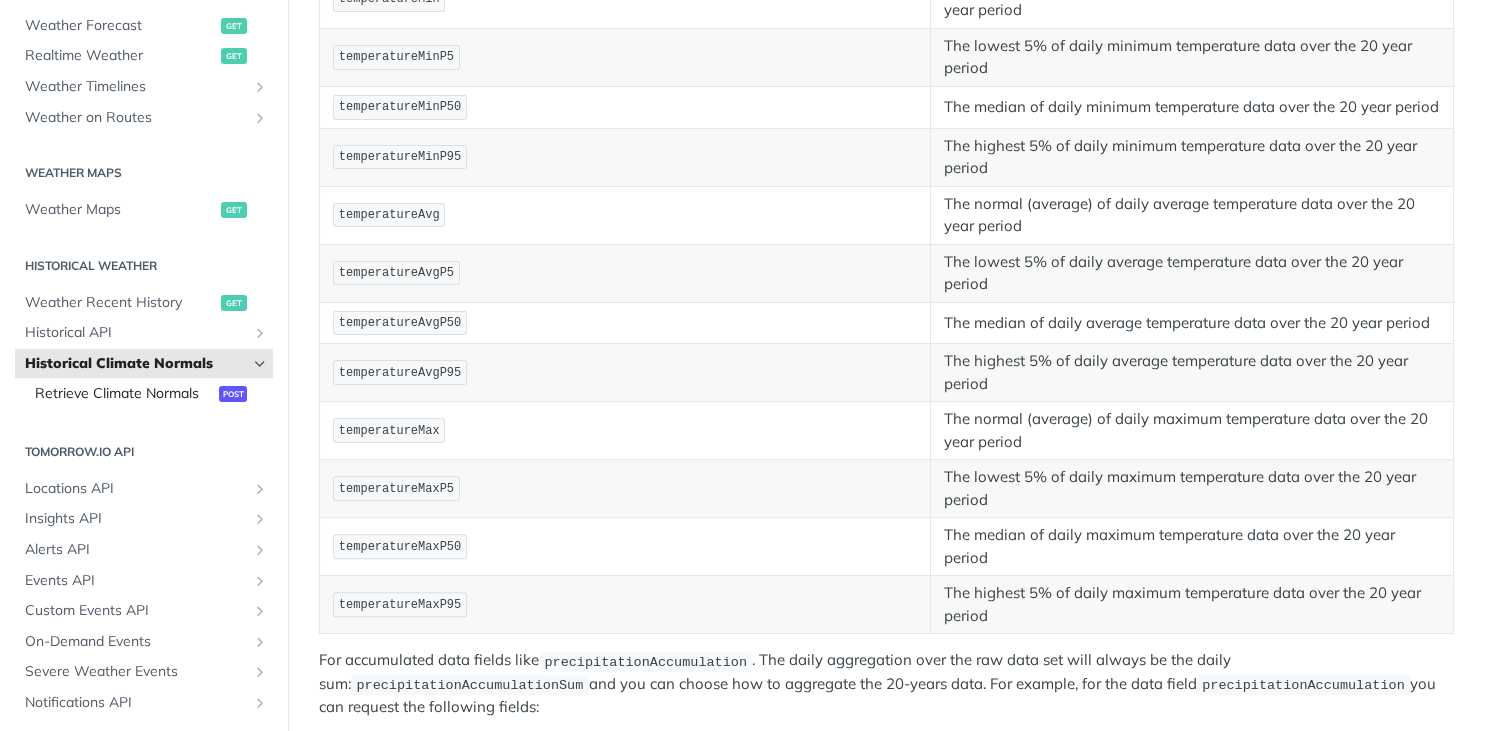 click on "Retrieve Climate Normals" at bounding box center (124, 394) 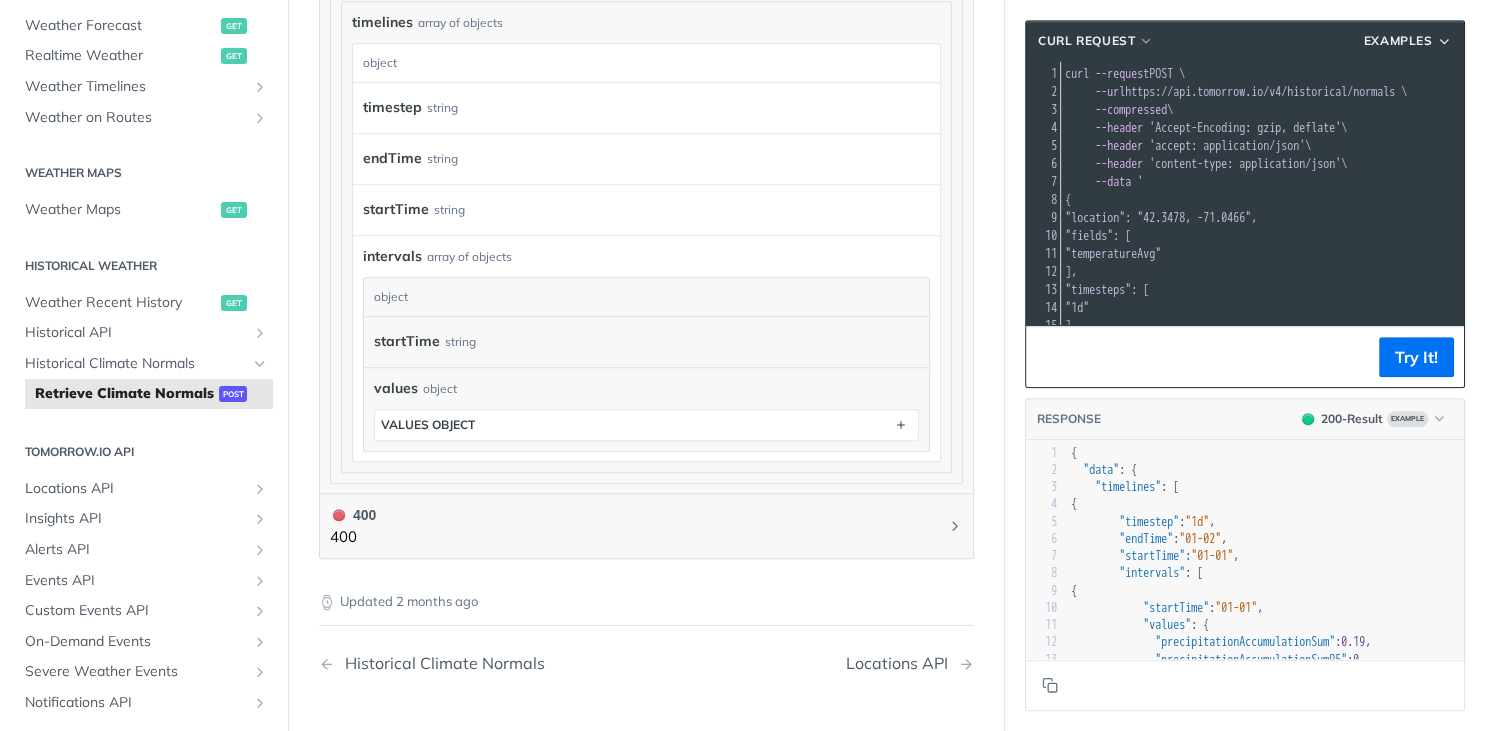 scroll, scrollTop: 1546, scrollLeft: 0, axis: vertical 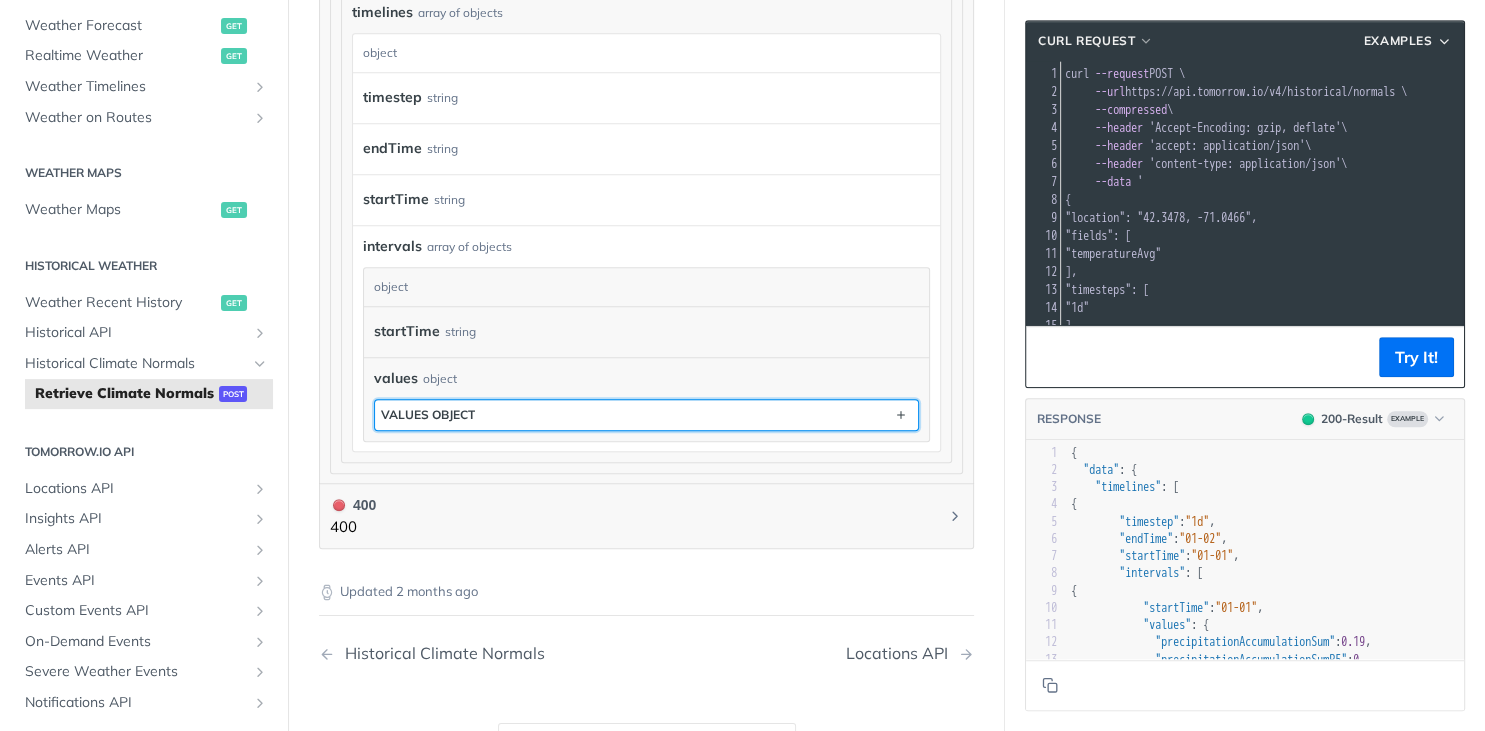 click on "values   object" at bounding box center (428, 414) 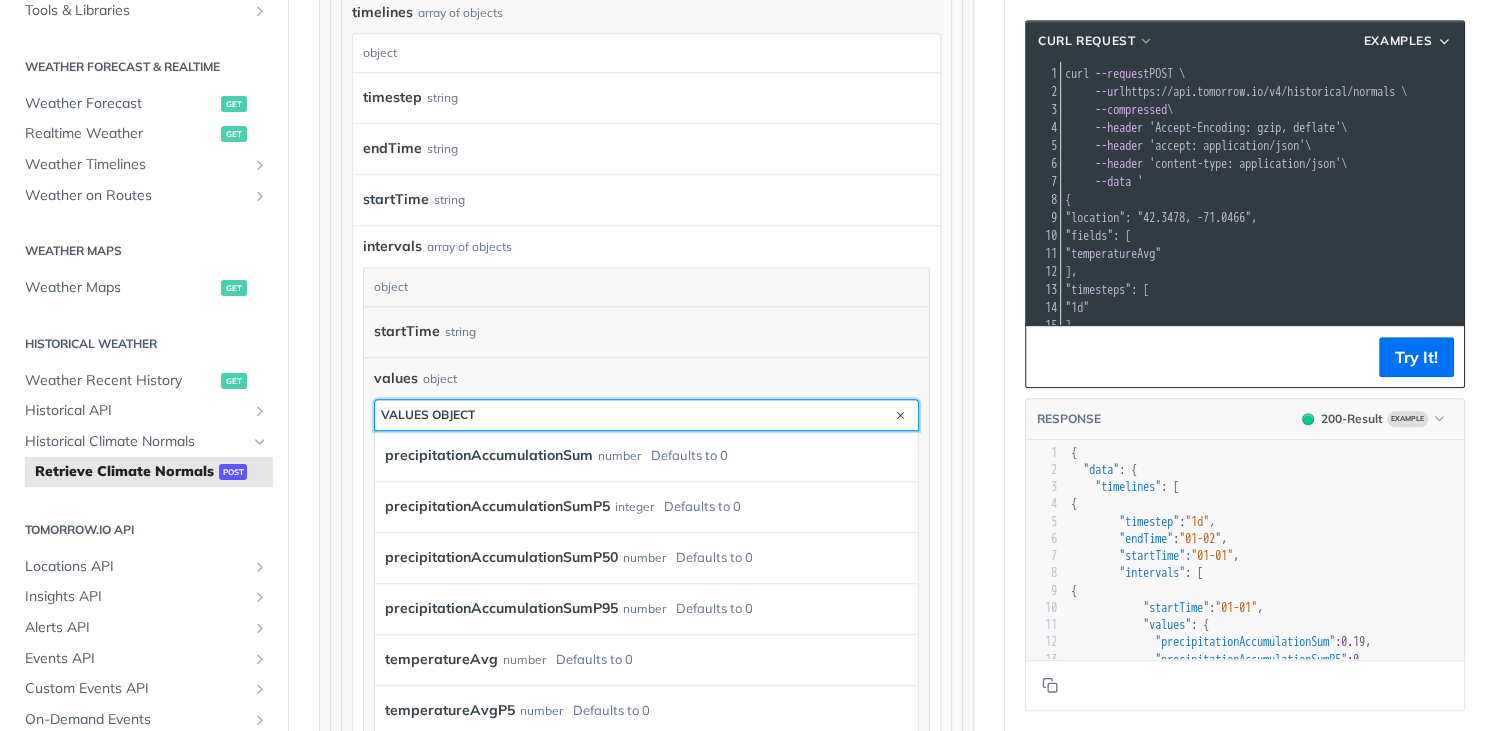 scroll, scrollTop: 348, scrollLeft: 0, axis: vertical 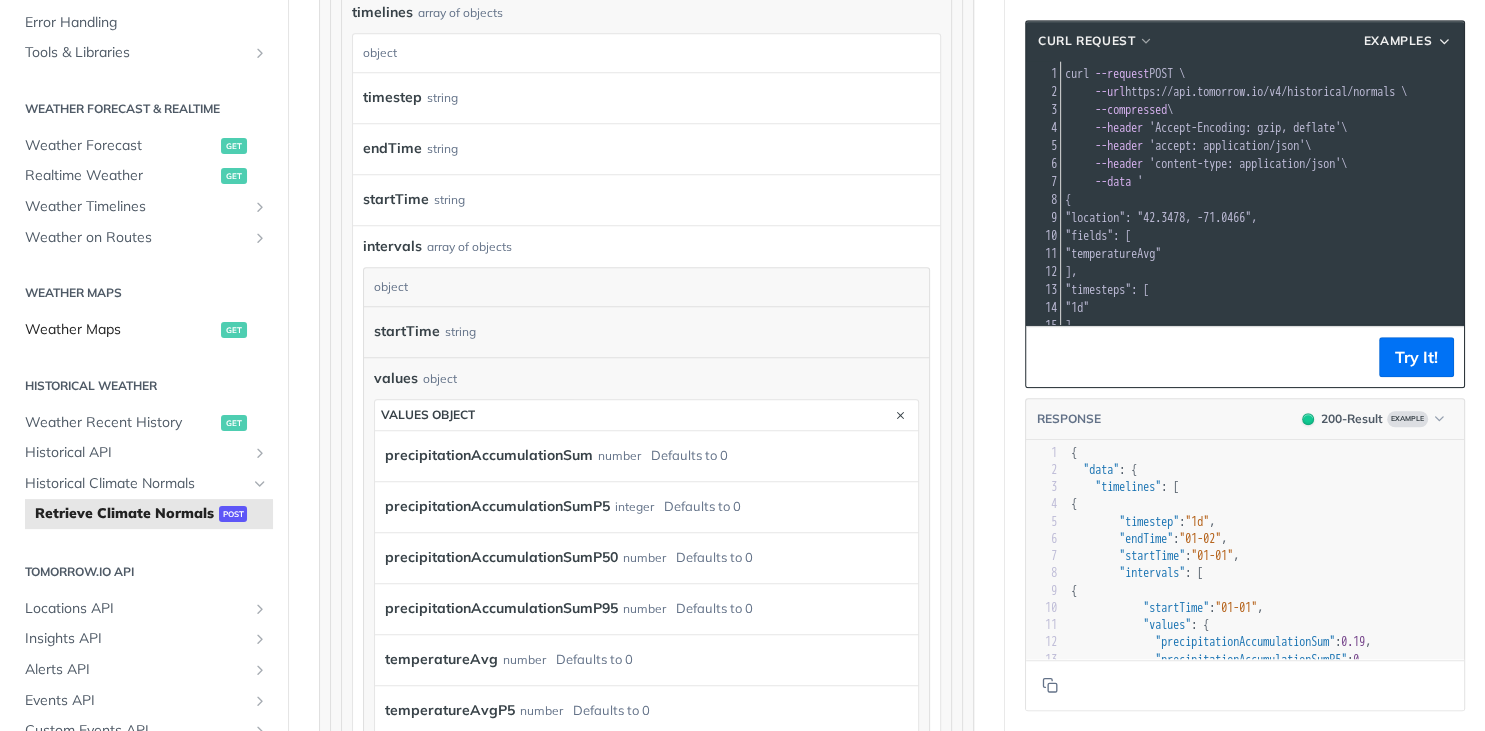 click on "Weather Maps" at bounding box center [120, 330] 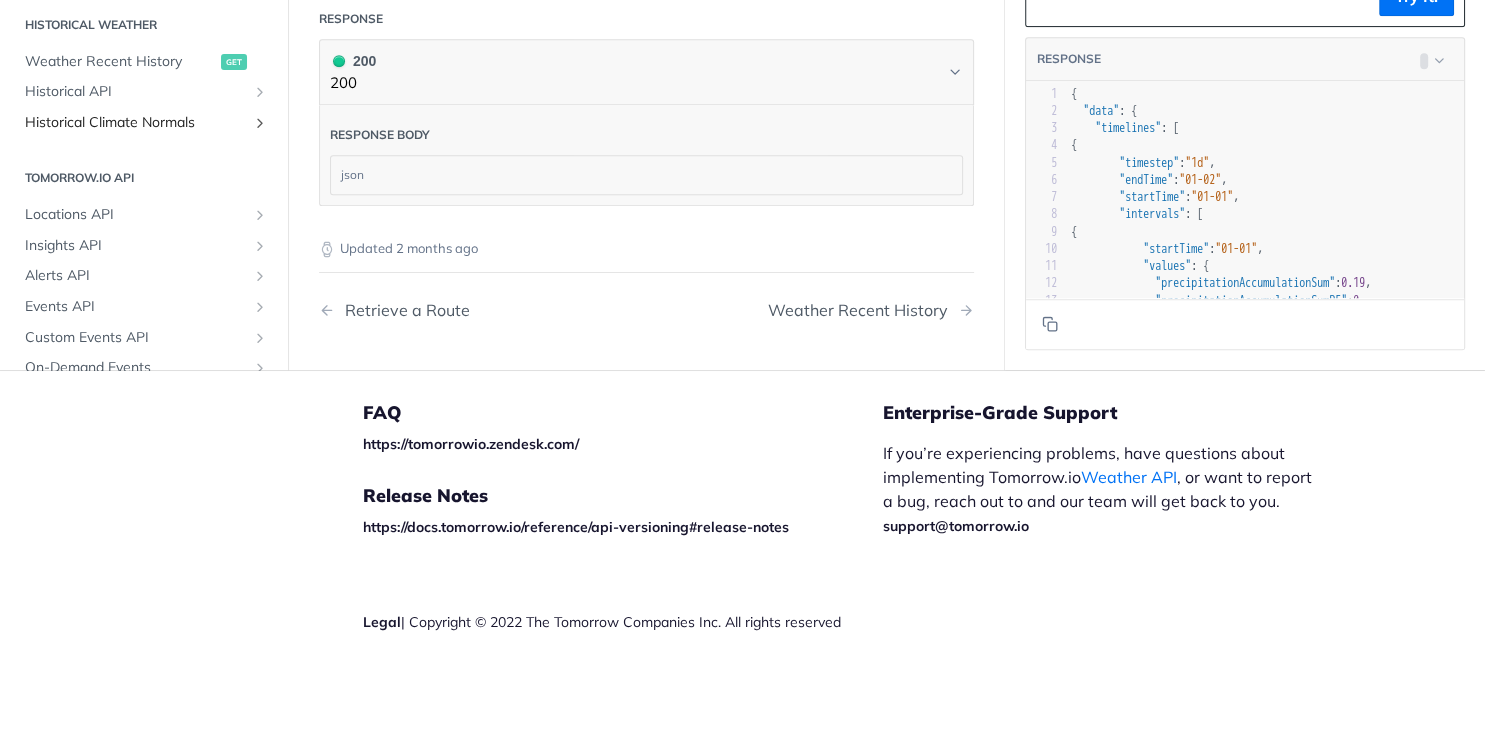 scroll, scrollTop: 2617, scrollLeft: 0, axis: vertical 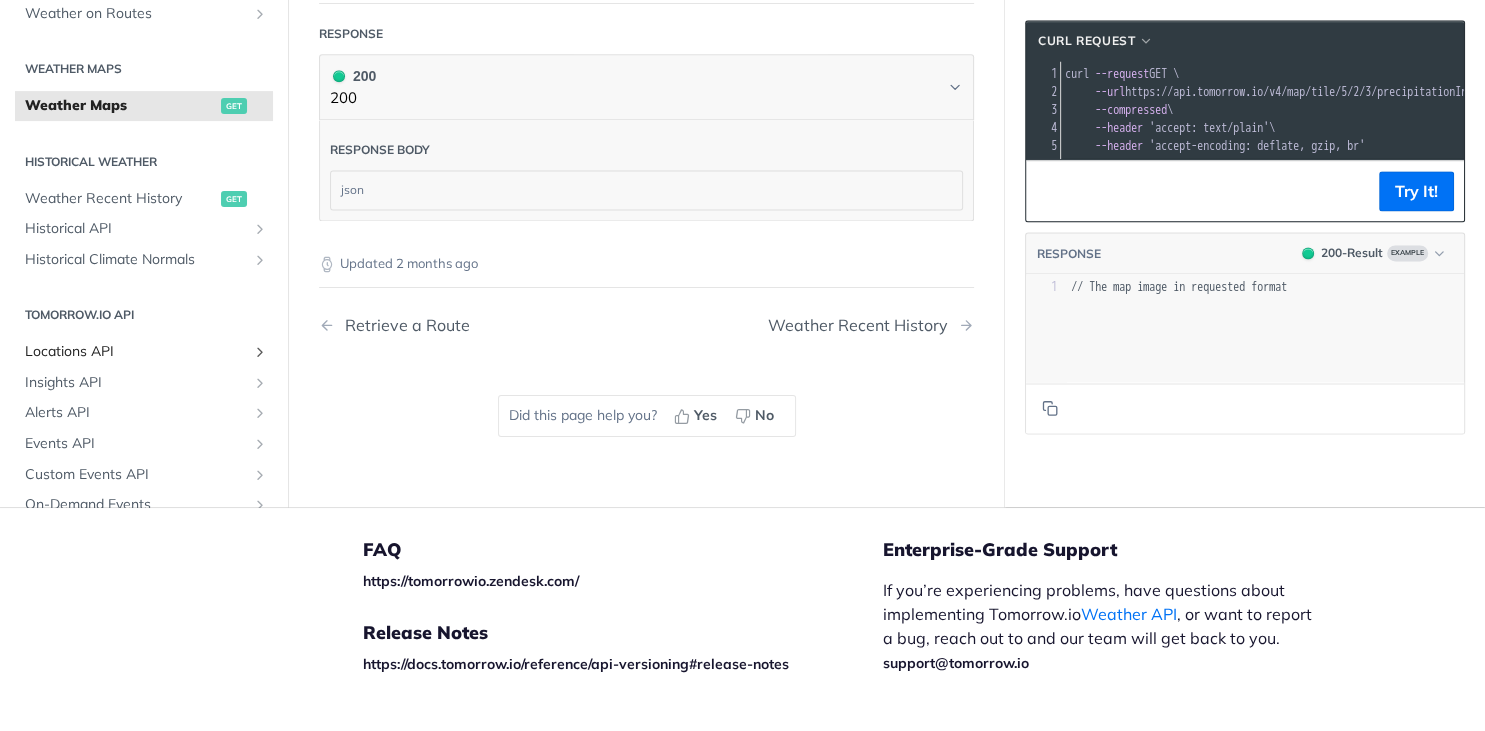 click on "Locations API" at bounding box center (136, 352) 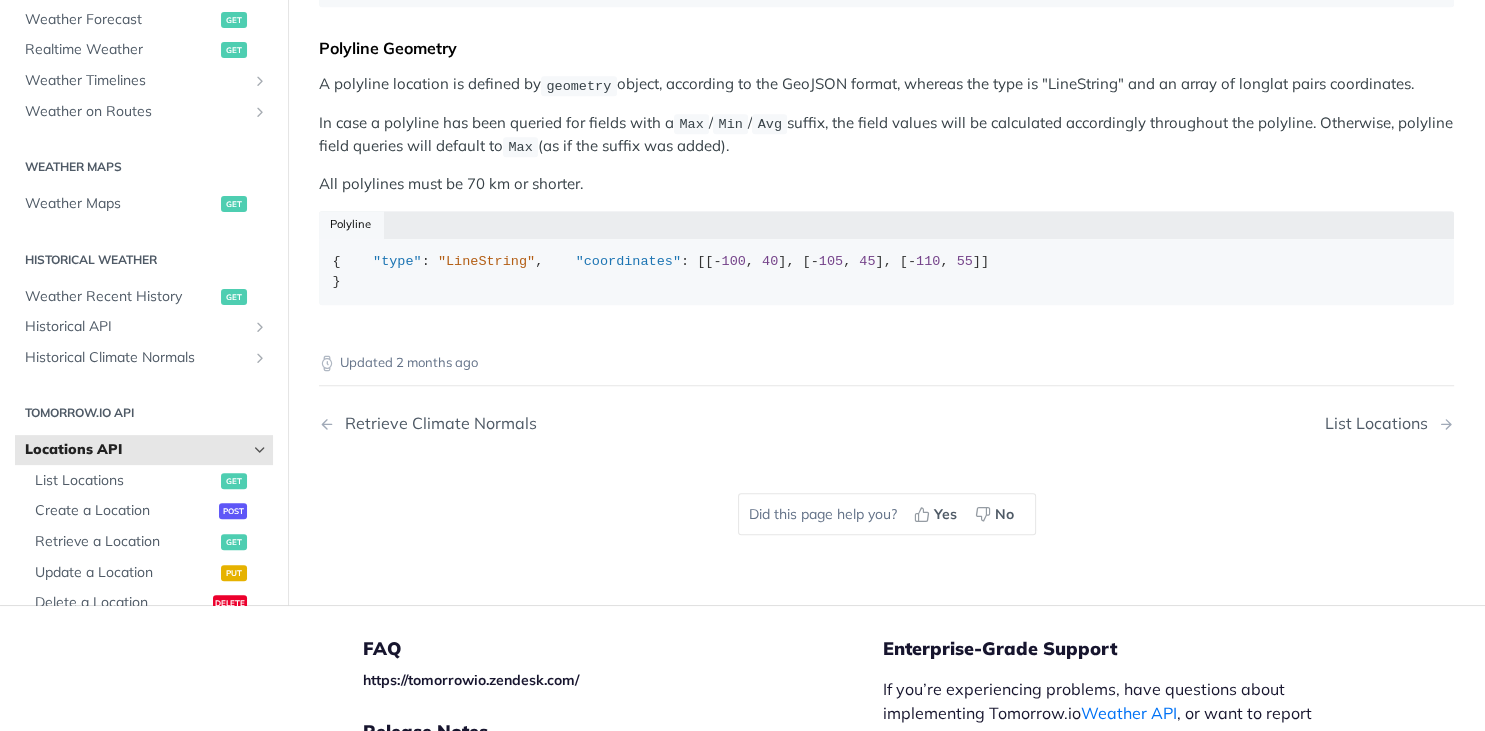 scroll, scrollTop: 1066, scrollLeft: 0, axis: vertical 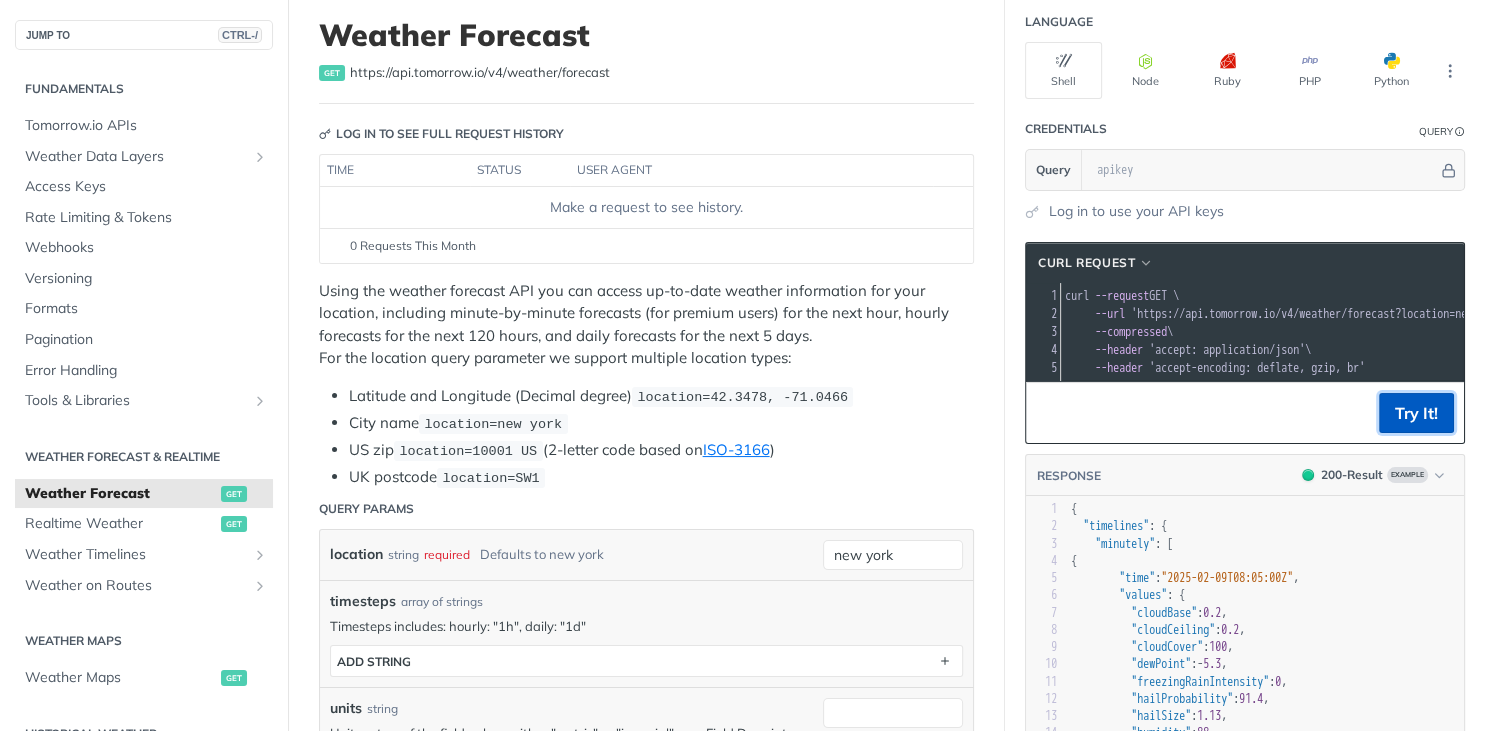 click on "Try It!" at bounding box center (1416, 413) 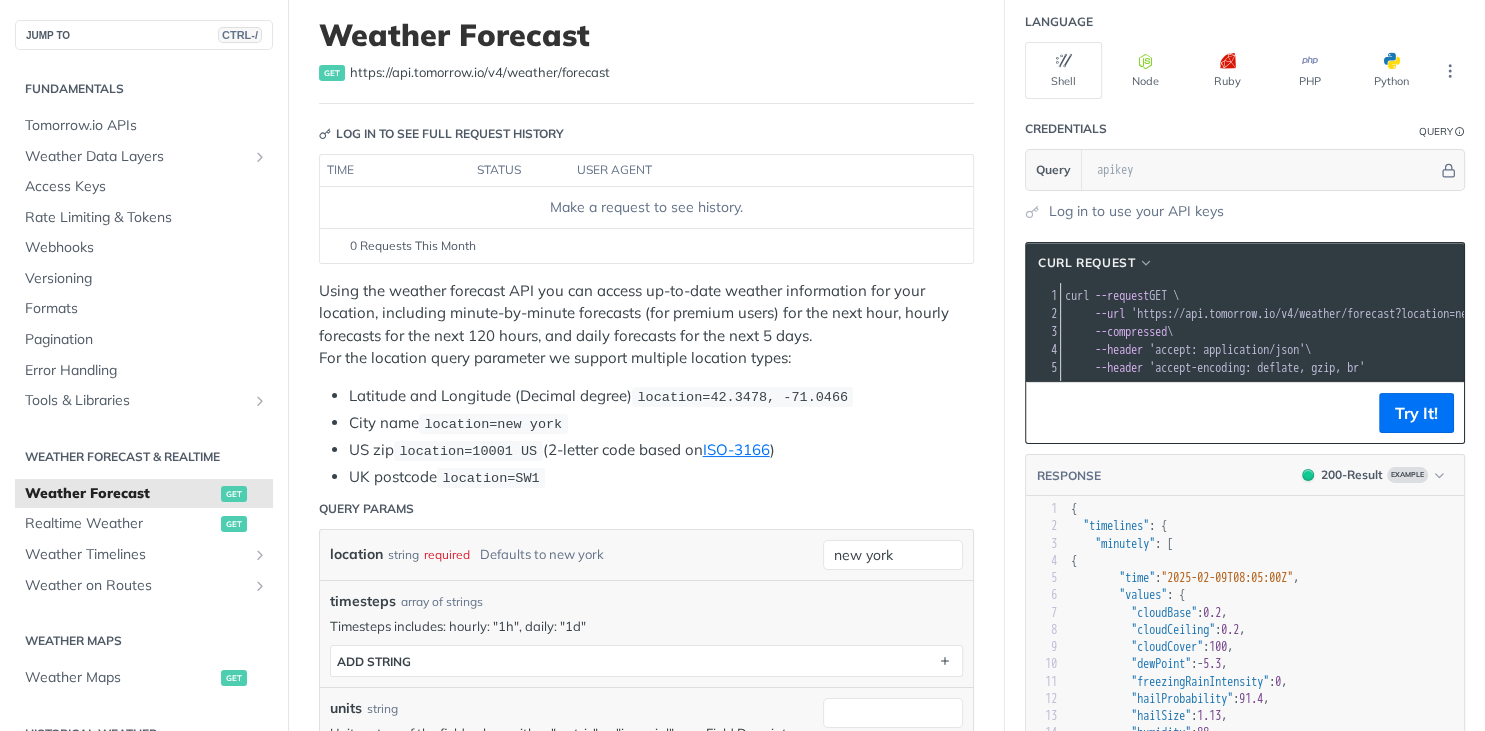 click on "'https://api.tomorrow.io/v4/weather/forecast?location=new%20york'" at bounding box center (1326, 314) 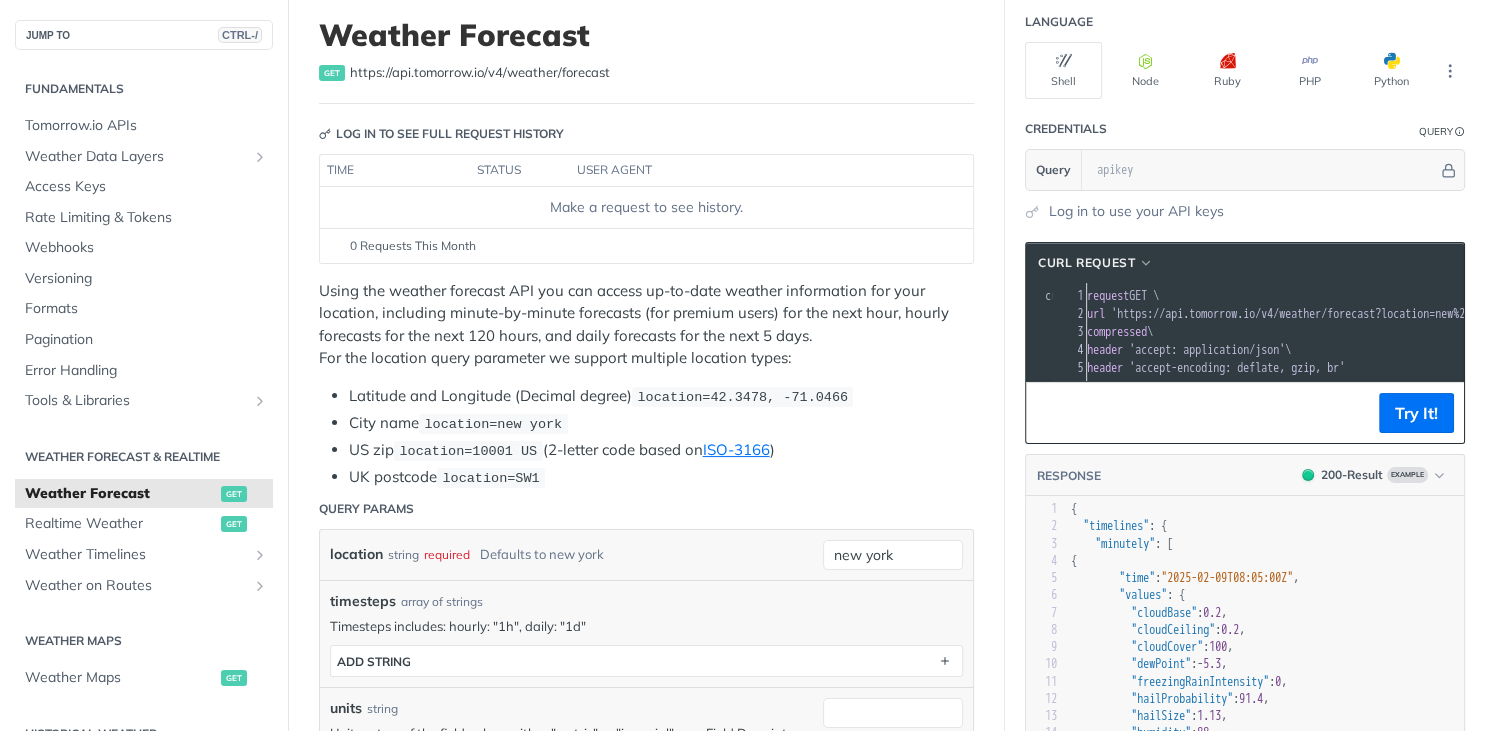 scroll, scrollTop: 0, scrollLeft: 72, axis: horizontal 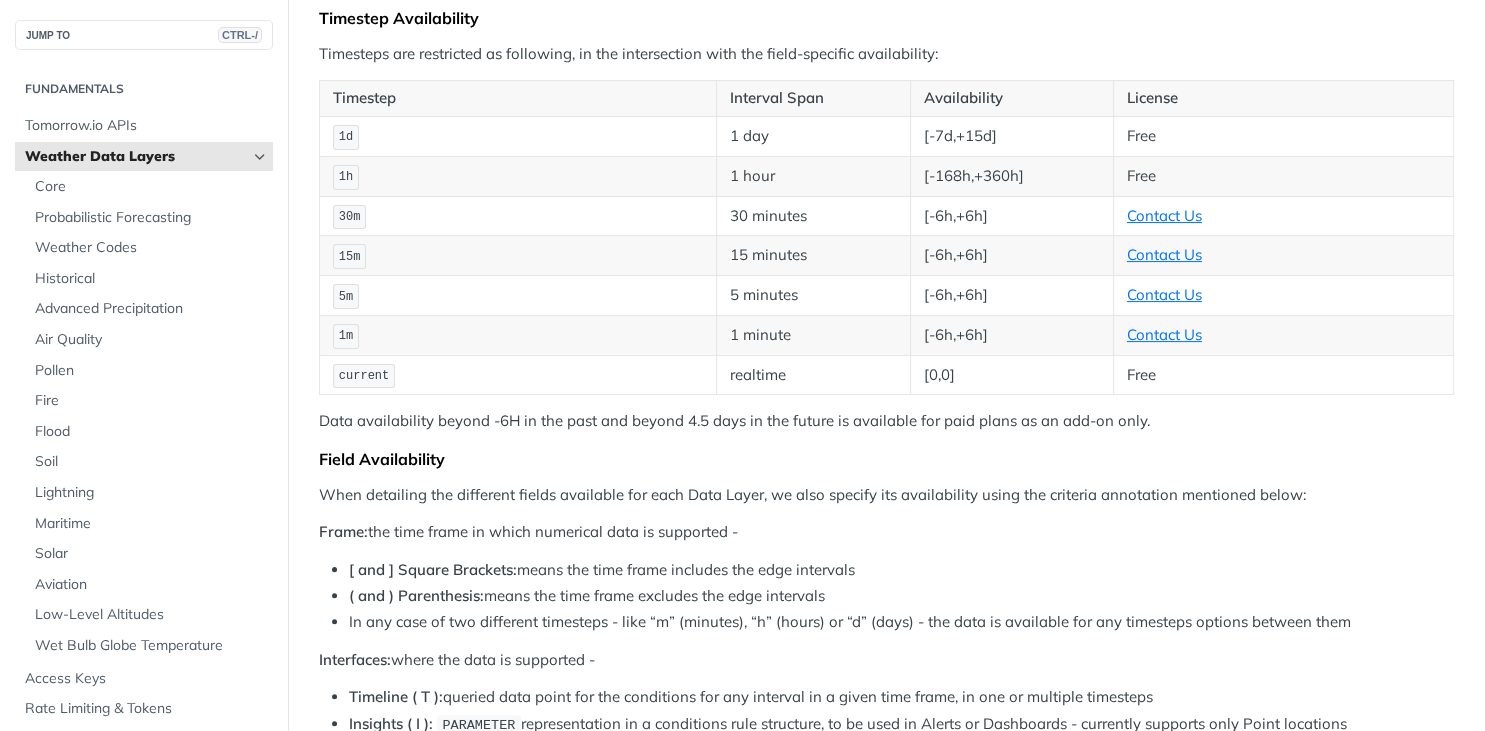 click on "Data availability beyond -6H in the past and beyond 4.5 days in the future is available for paid plans as an add-on only." at bounding box center [886, 421] 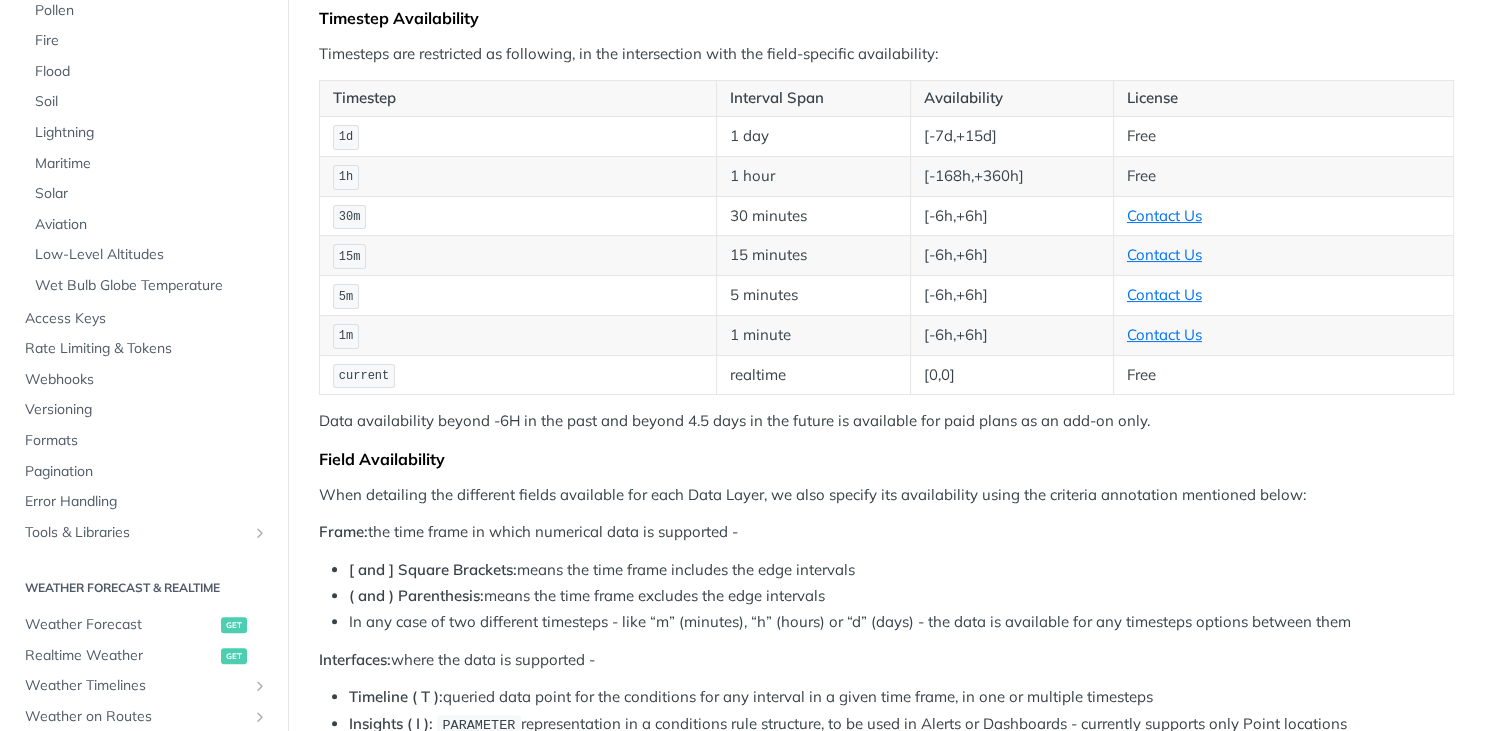 scroll, scrollTop: 720, scrollLeft: 0, axis: vertical 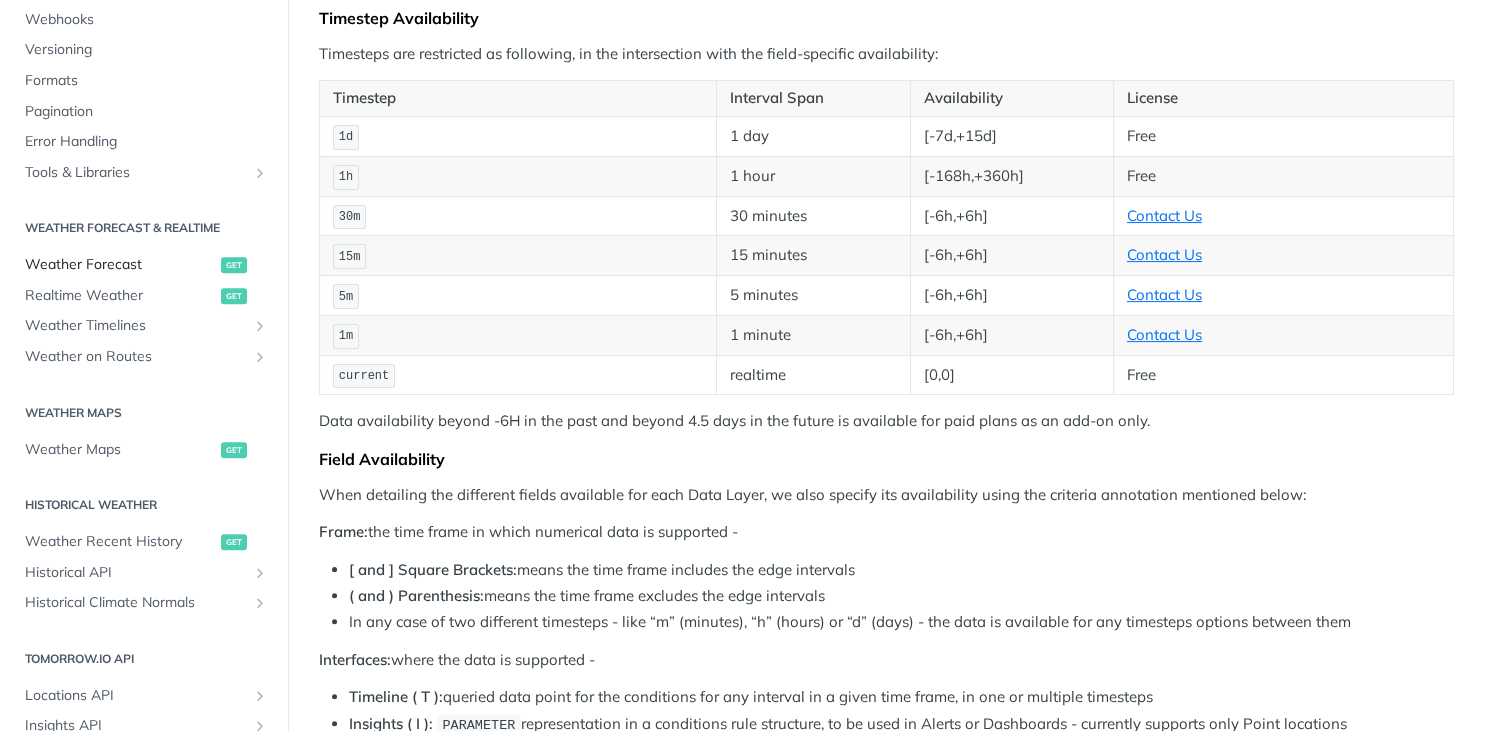 click on "Weather Forecast" at bounding box center (120, 265) 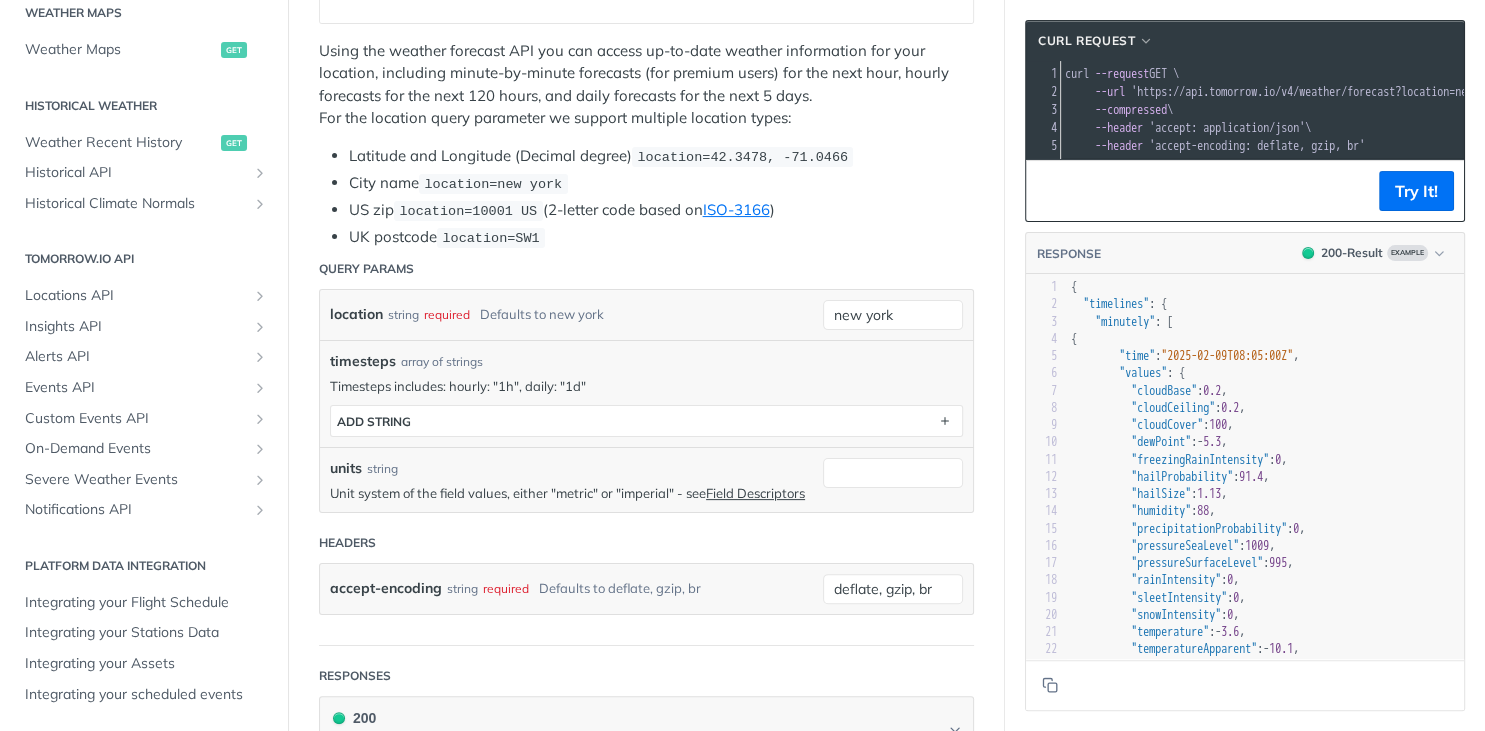 scroll, scrollTop: 228, scrollLeft: 0, axis: vertical 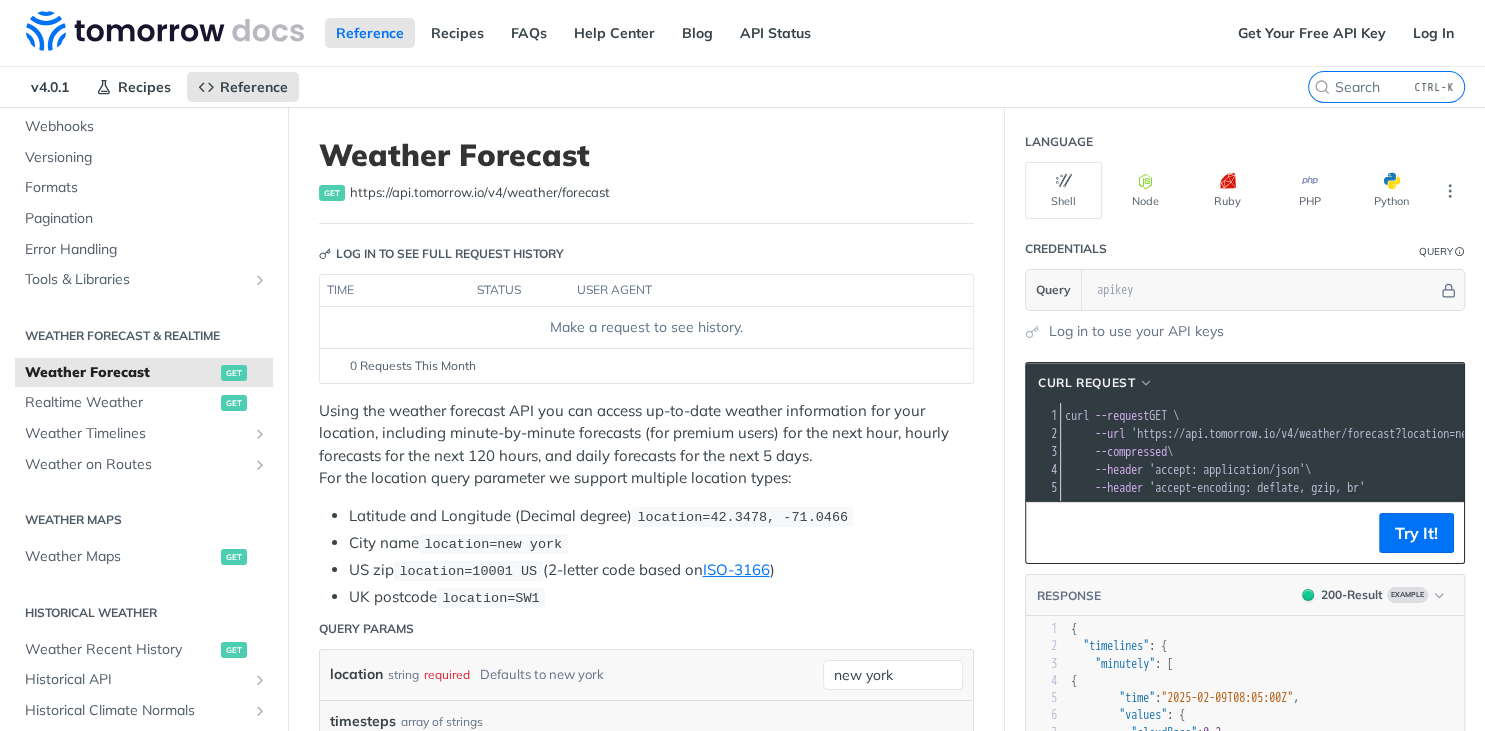 click on "Using the weather forecast API you can access up-to-date weather information for your location, including minute-by-minute forecasts (for premium users) for the next hour, hourly forecasts for the next 120 hours, and daily forecasts for the next 5 days.
For the location query parameter we support multiple location types:" at bounding box center (646, 445) 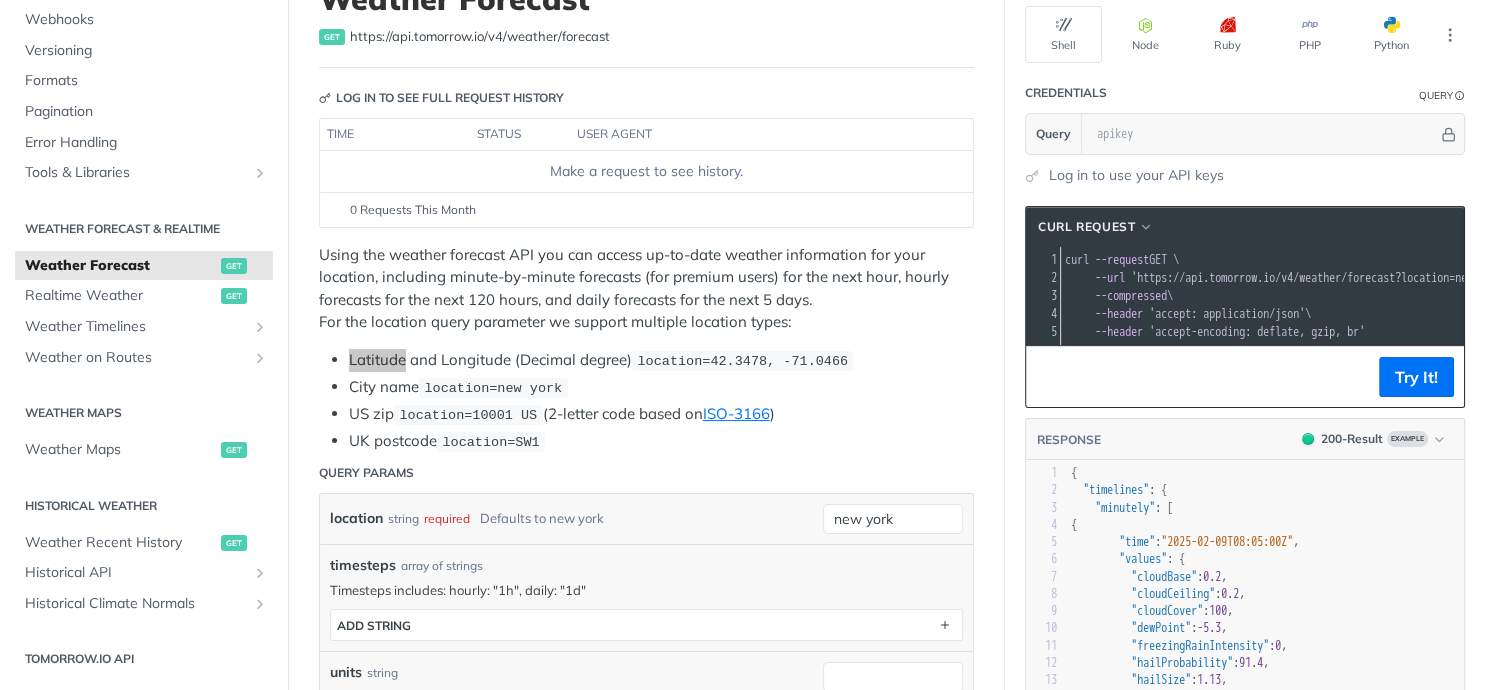 scroll, scrollTop: 240, scrollLeft: 0, axis: vertical 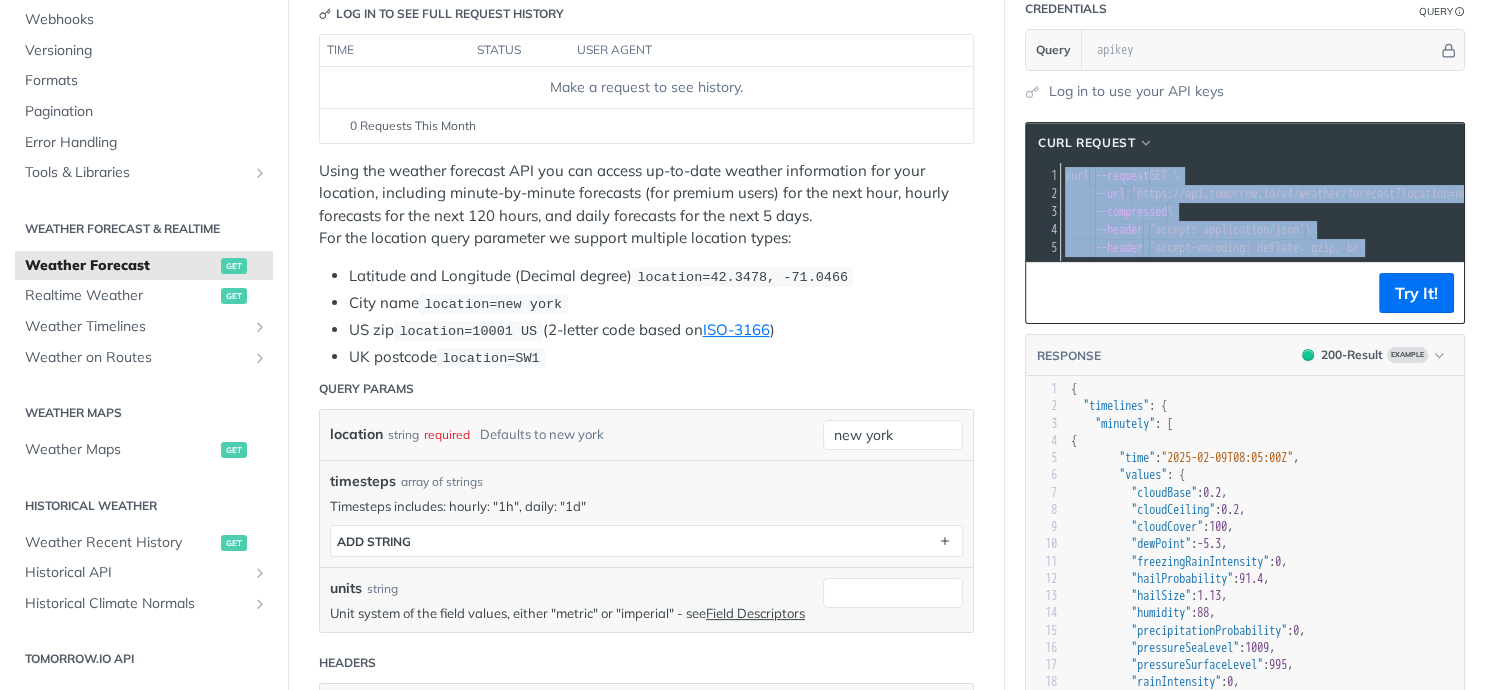drag, startPoint x: 1417, startPoint y: 254, endPoint x: 1069, endPoint y: 162, distance: 359.95557 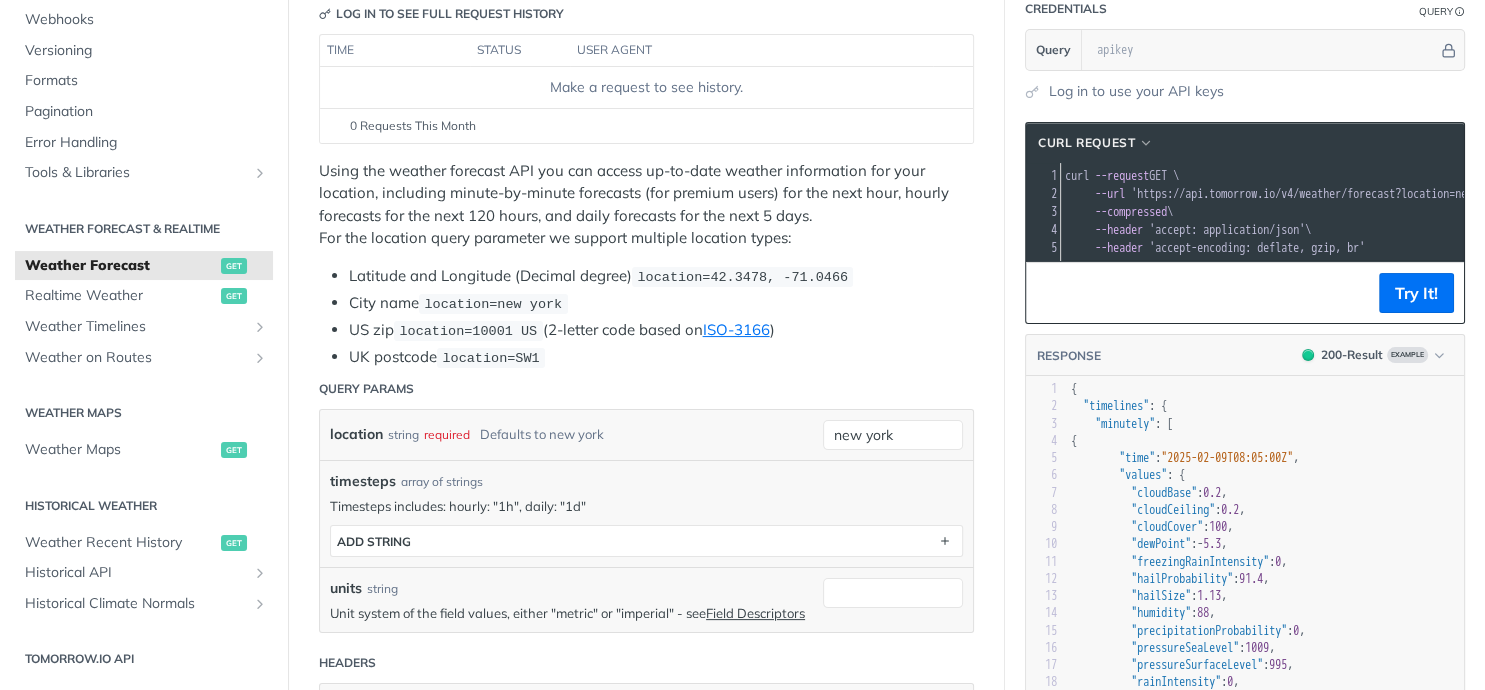 click on "cURL Request" at bounding box center [1245, 143] 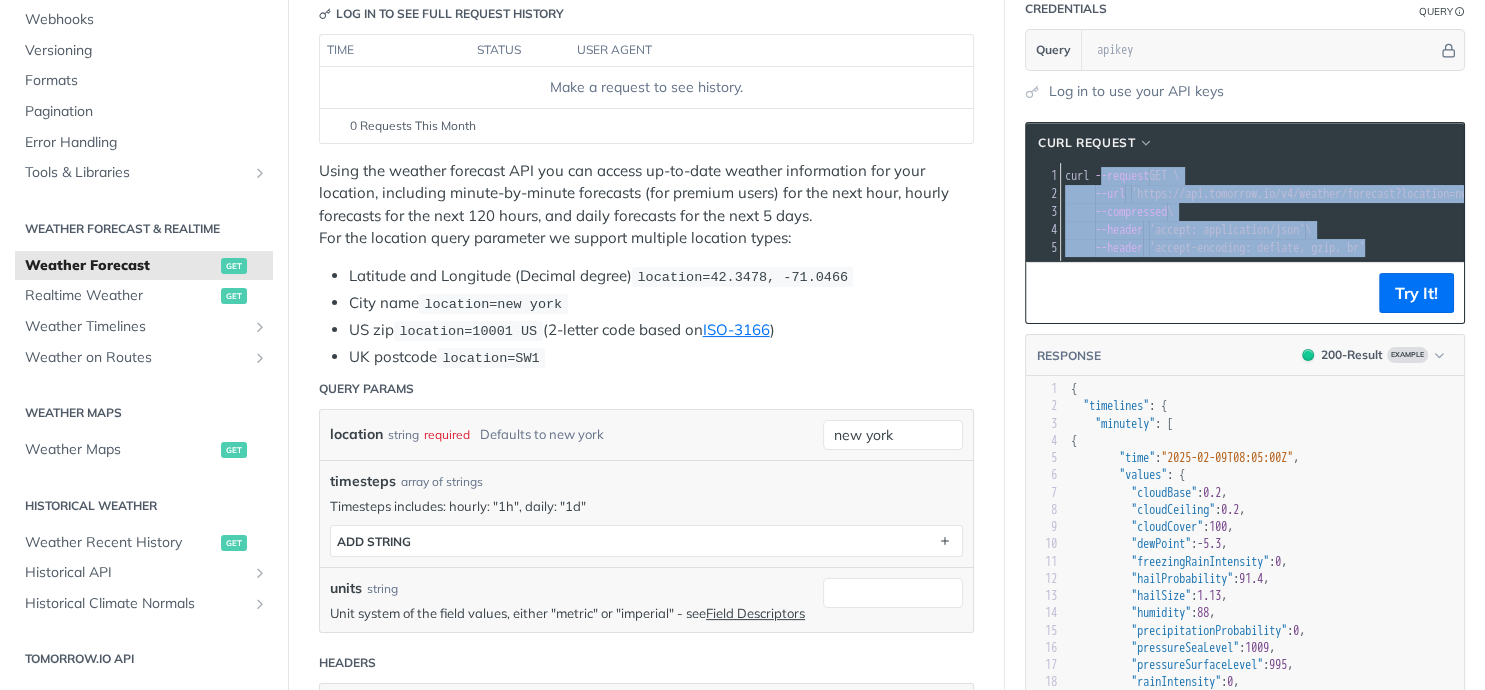 drag, startPoint x: 1415, startPoint y: 250, endPoint x: 1107, endPoint y: 166, distance: 319.2491 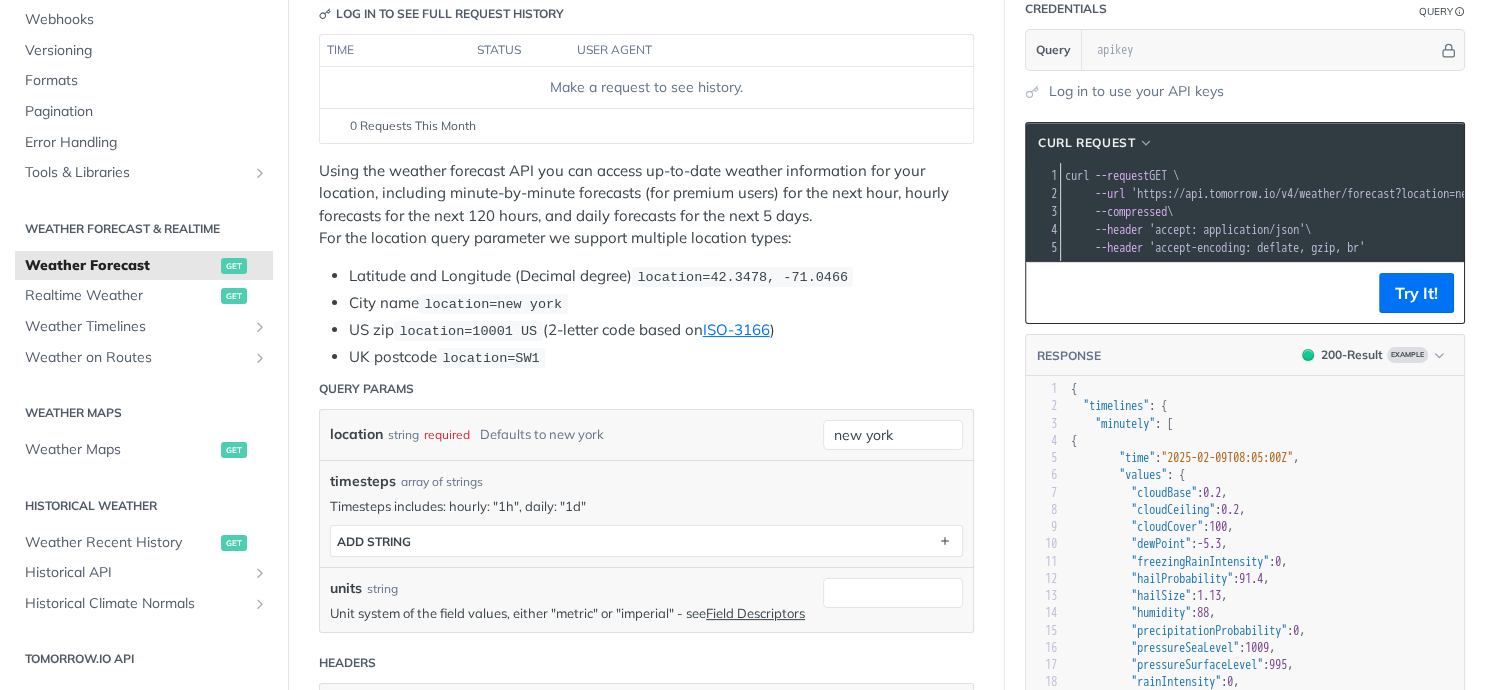 click on "'accept-encoding: deflate, gzip, br'" at bounding box center [1257, 248] 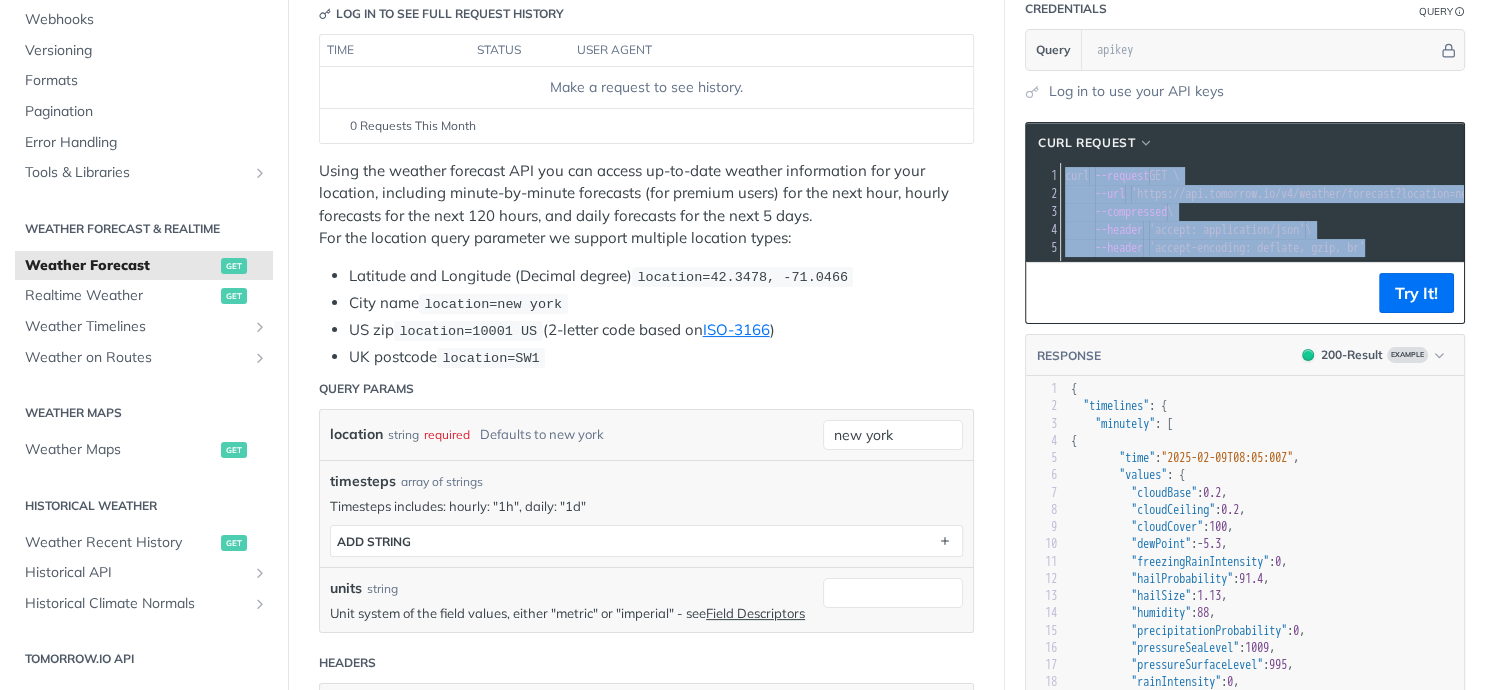 drag, startPoint x: 1417, startPoint y: 250, endPoint x: 1053, endPoint y: 179, distance: 370.8598 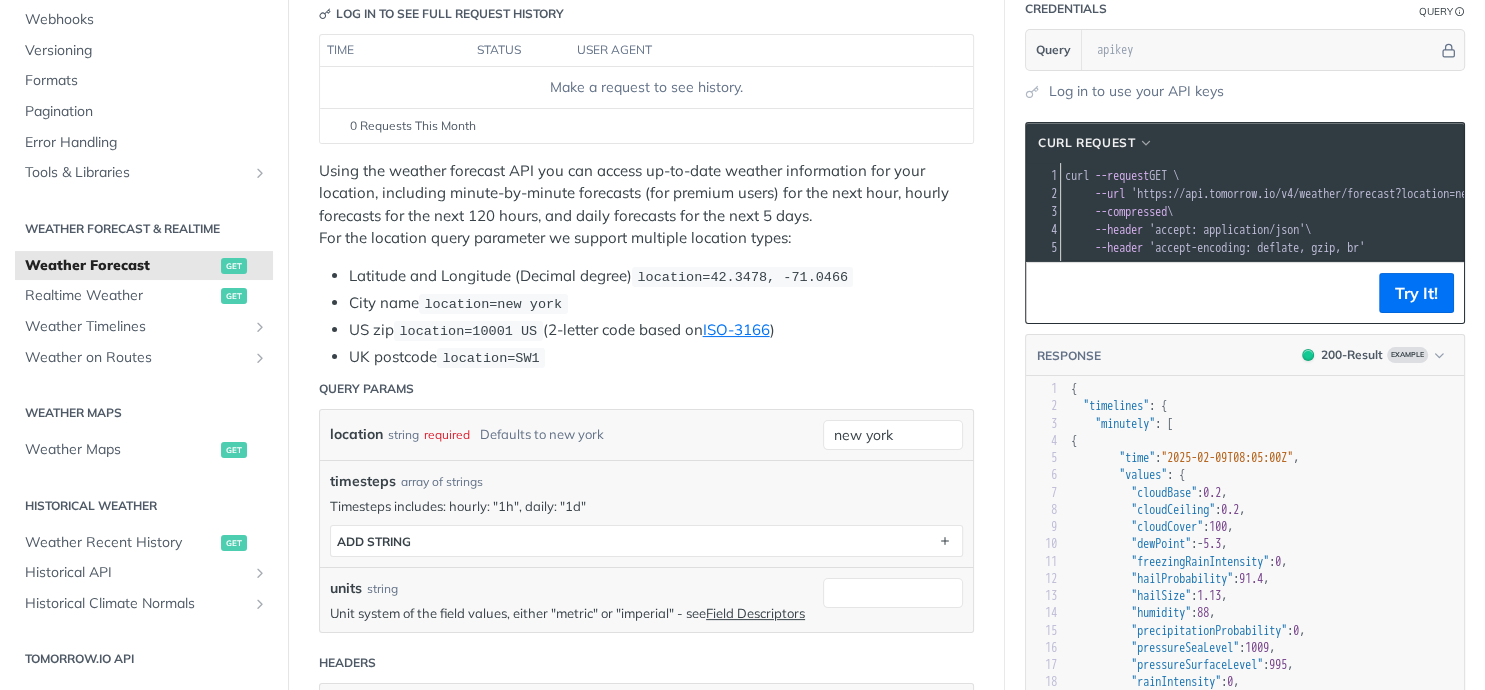 click on "cURL Request" at bounding box center (1245, 143) 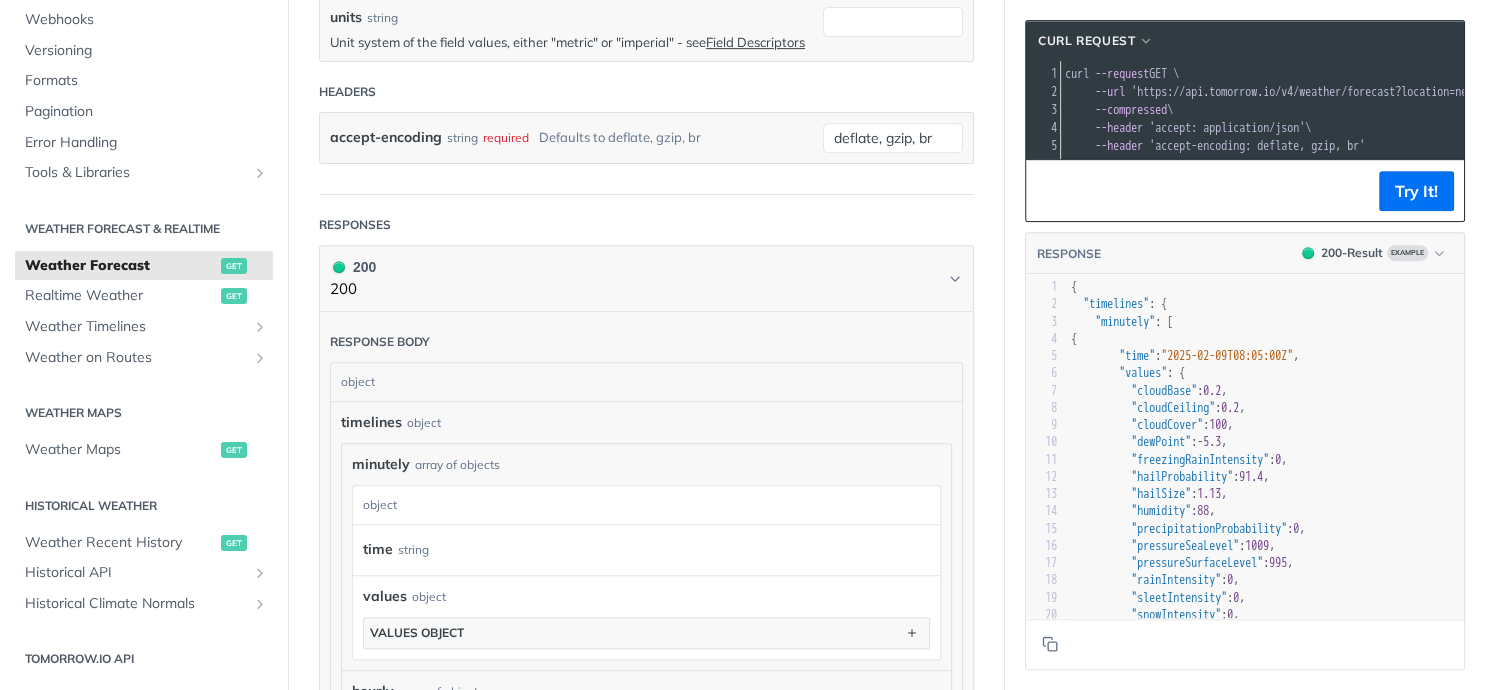 scroll, scrollTop: 840, scrollLeft: 0, axis: vertical 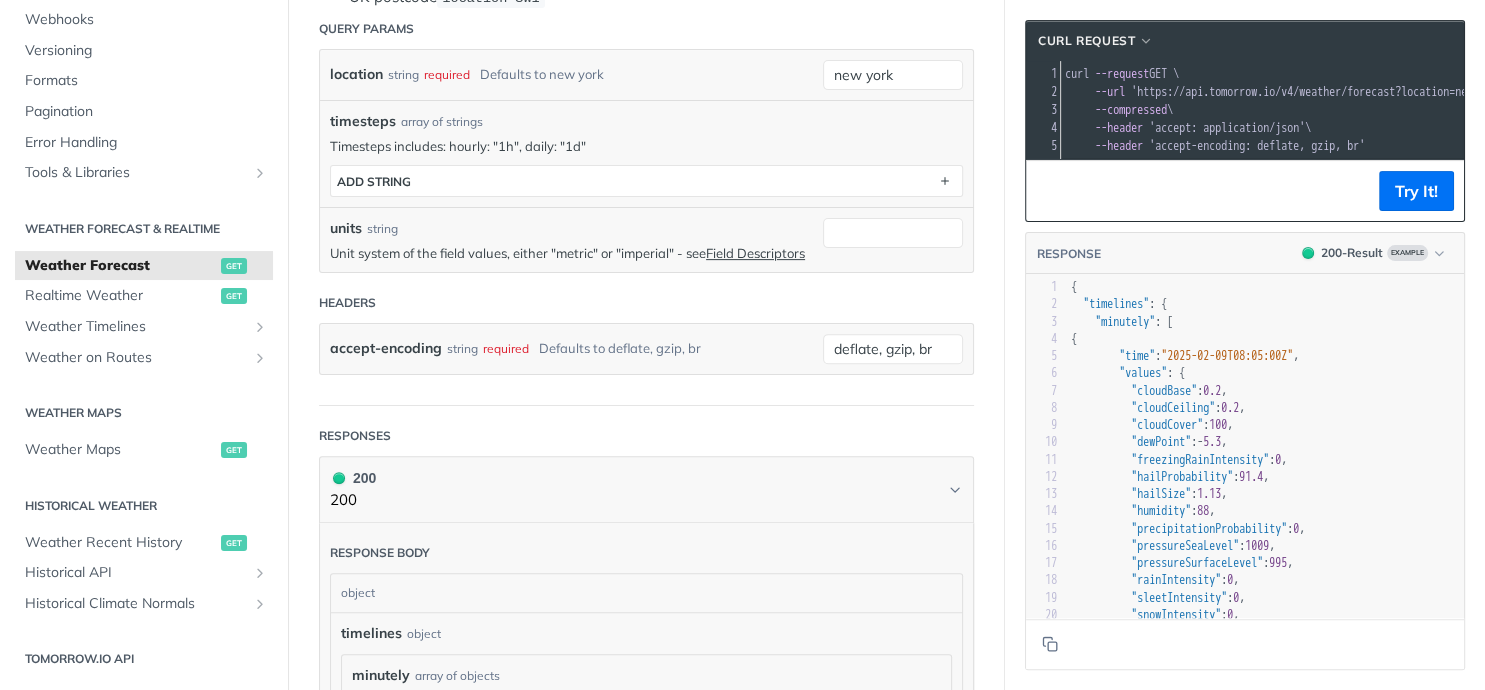 click on "--compressed  \" at bounding box center (1322, 110) 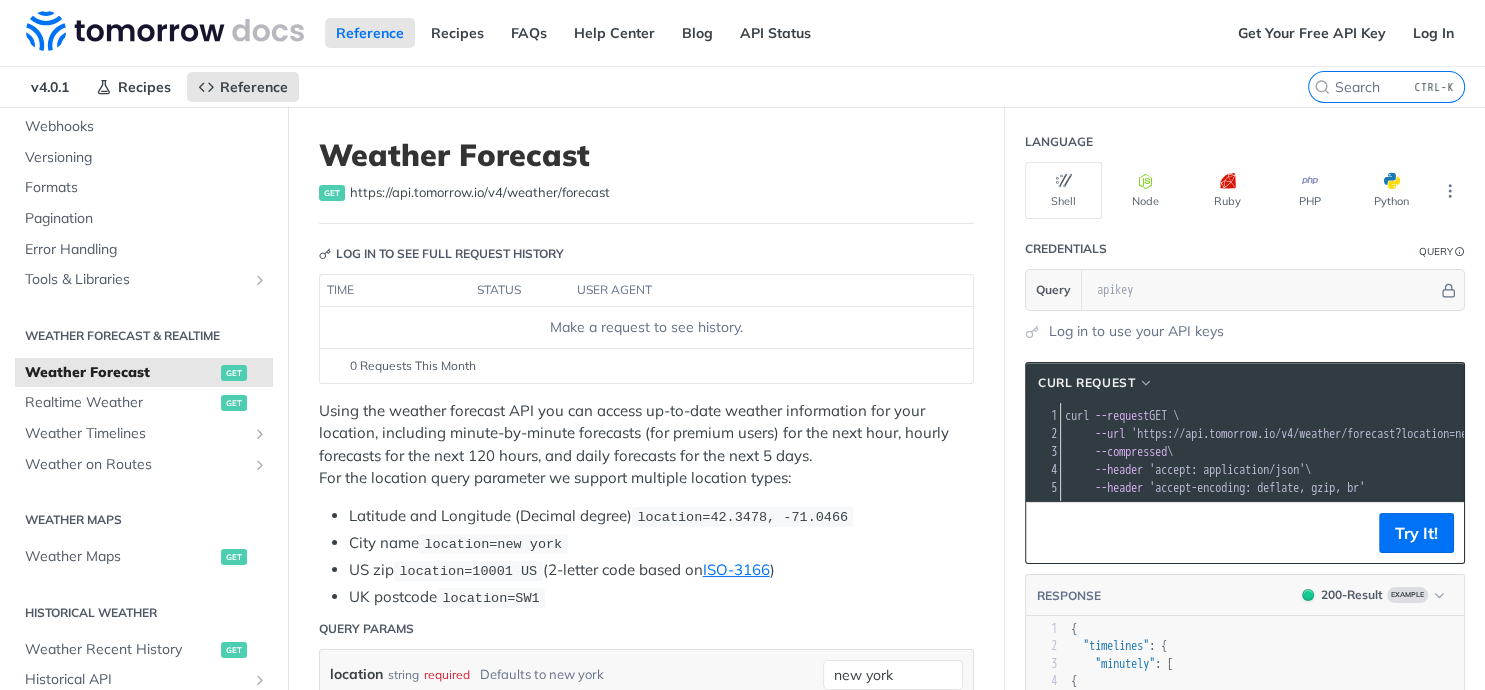 scroll, scrollTop: 240, scrollLeft: 0, axis: vertical 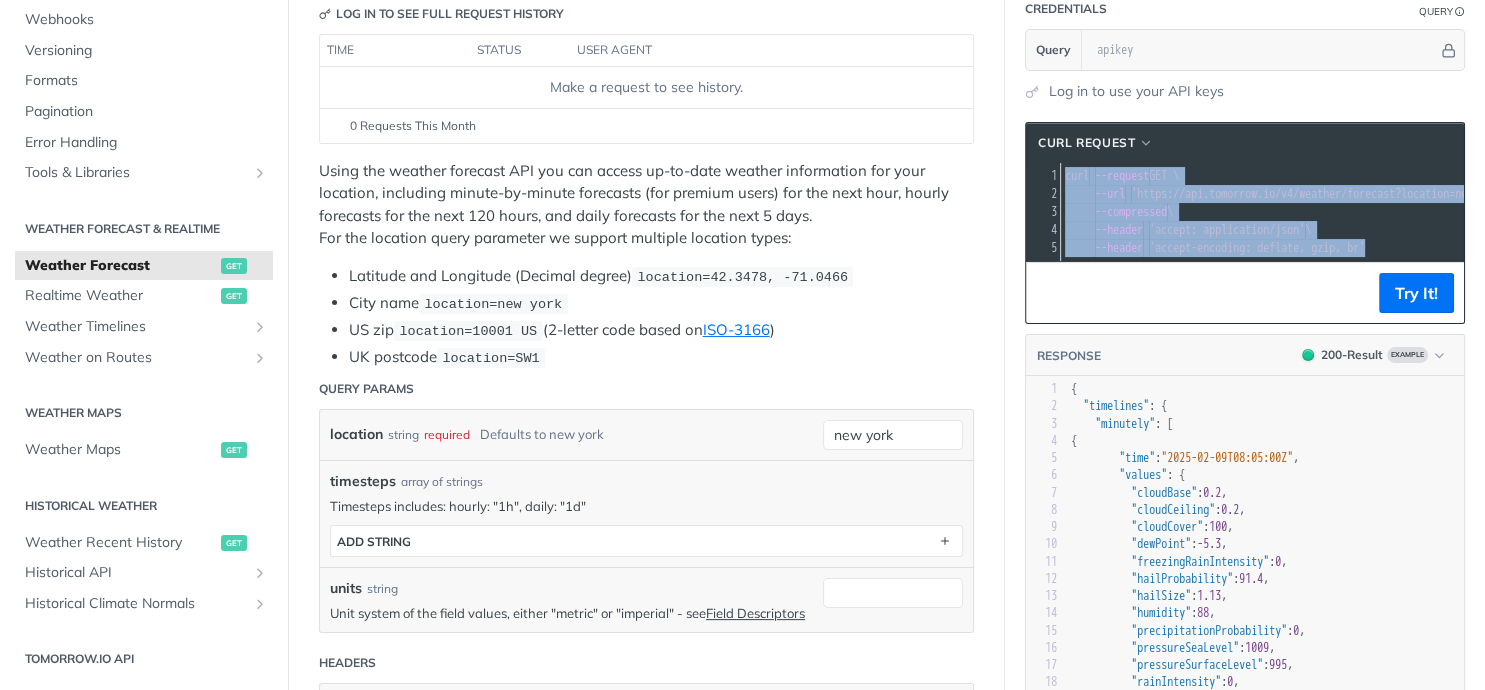drag, startPoint x: 1400, startPoint y: 244, endPoint x: 1058, endPoint y: 181, distance: 347.7542 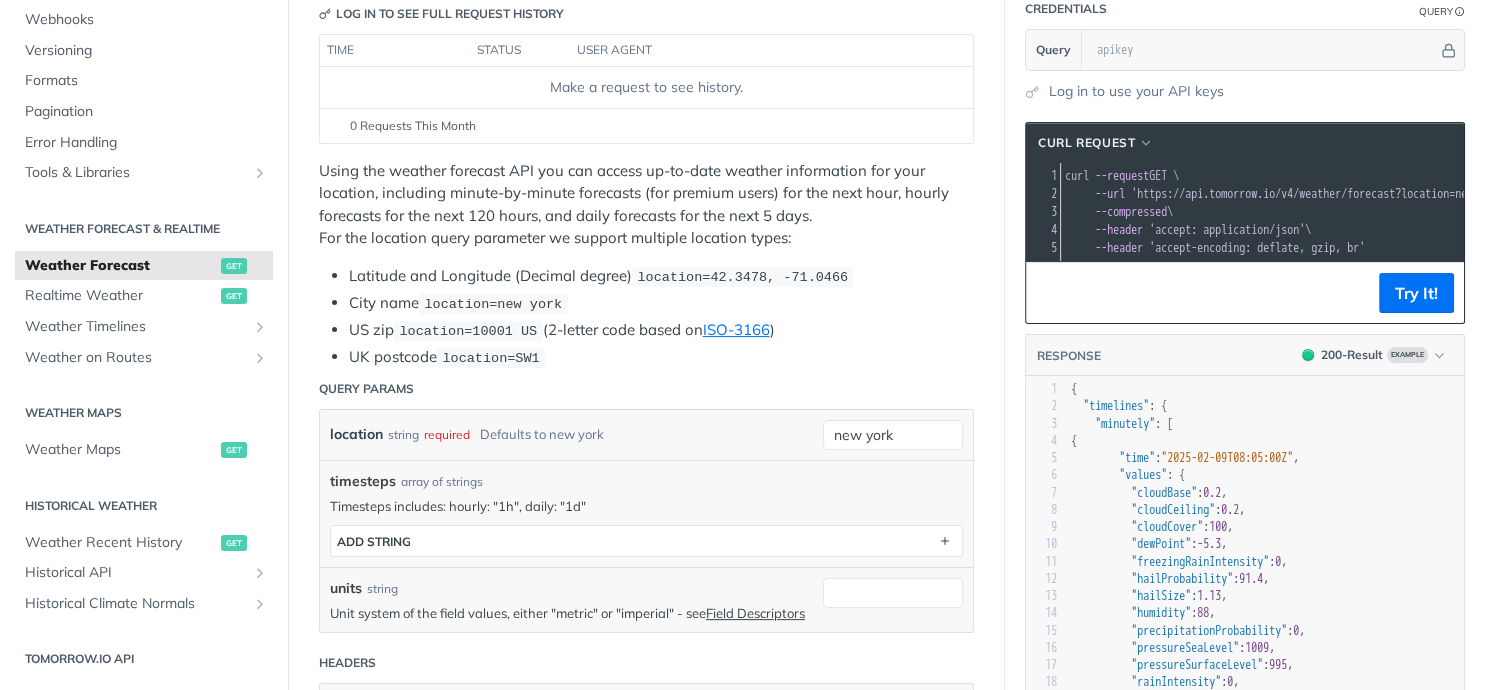 click on "--compressed  \" at bounding box center (1322, 212) 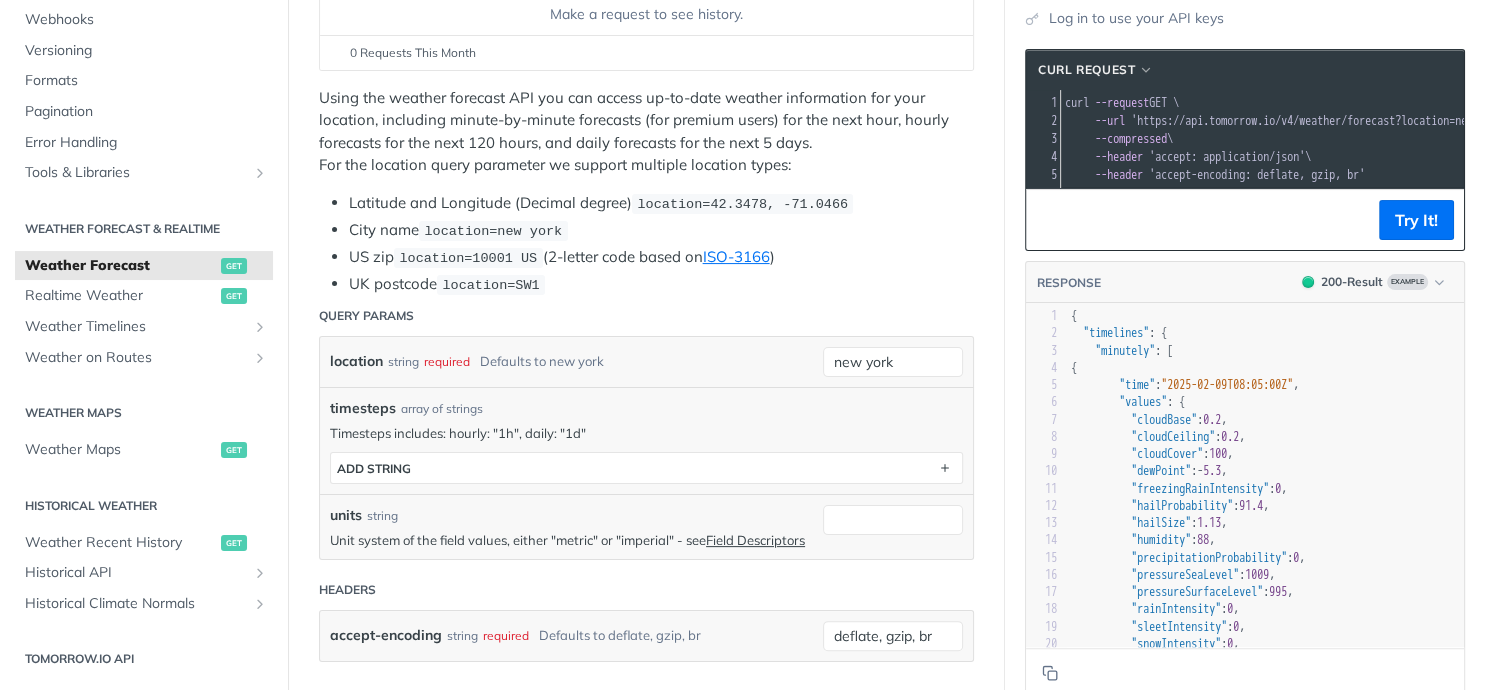 scroll, scrollTop: 360, scrollLeft: 0, axis: vertical 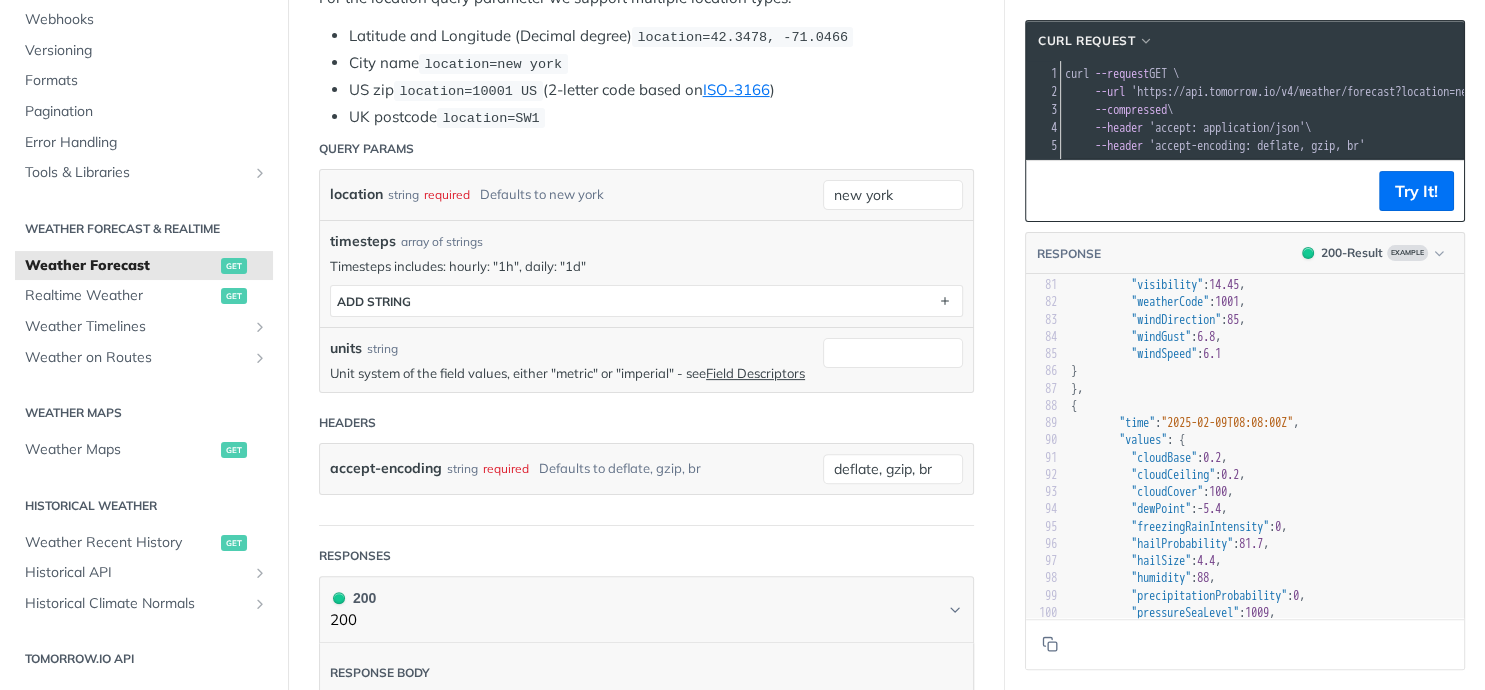 click on ""cloudCeiling"" at bounding box center (1173, 475) 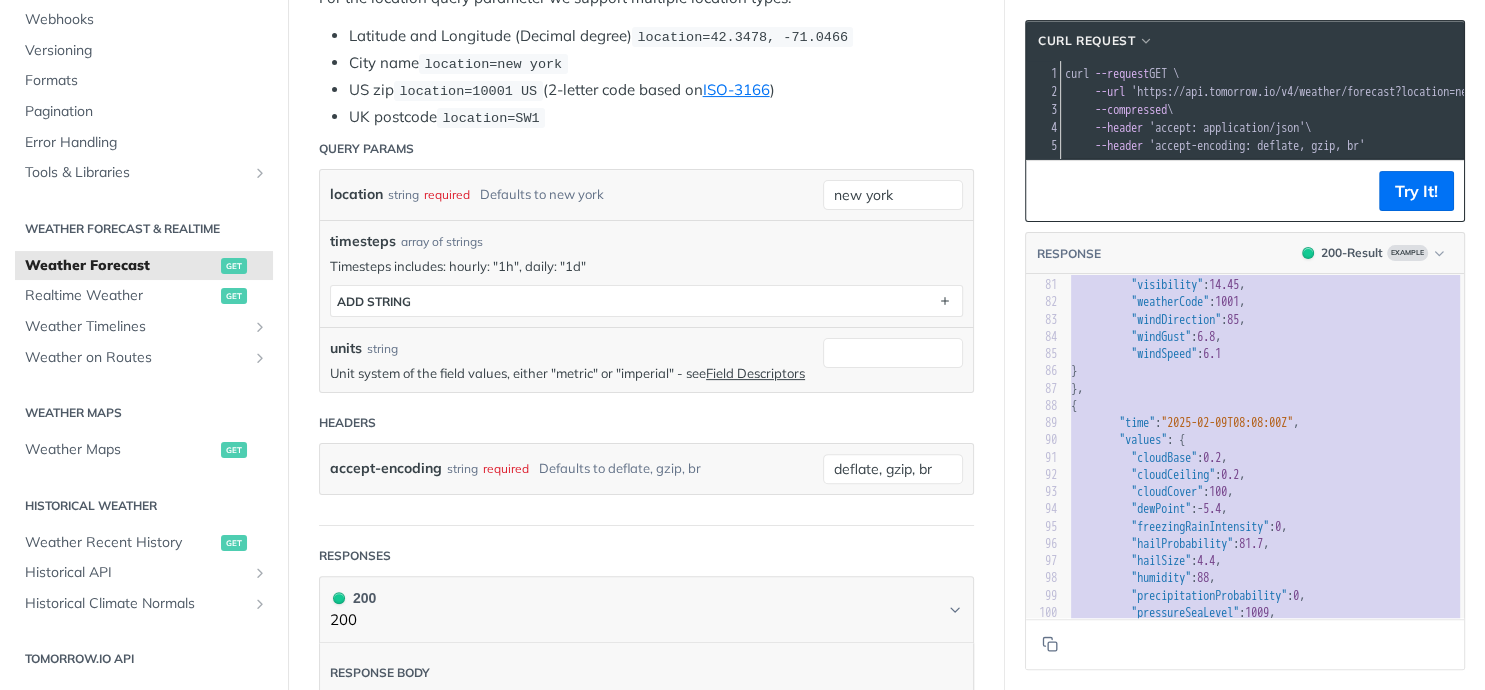 type 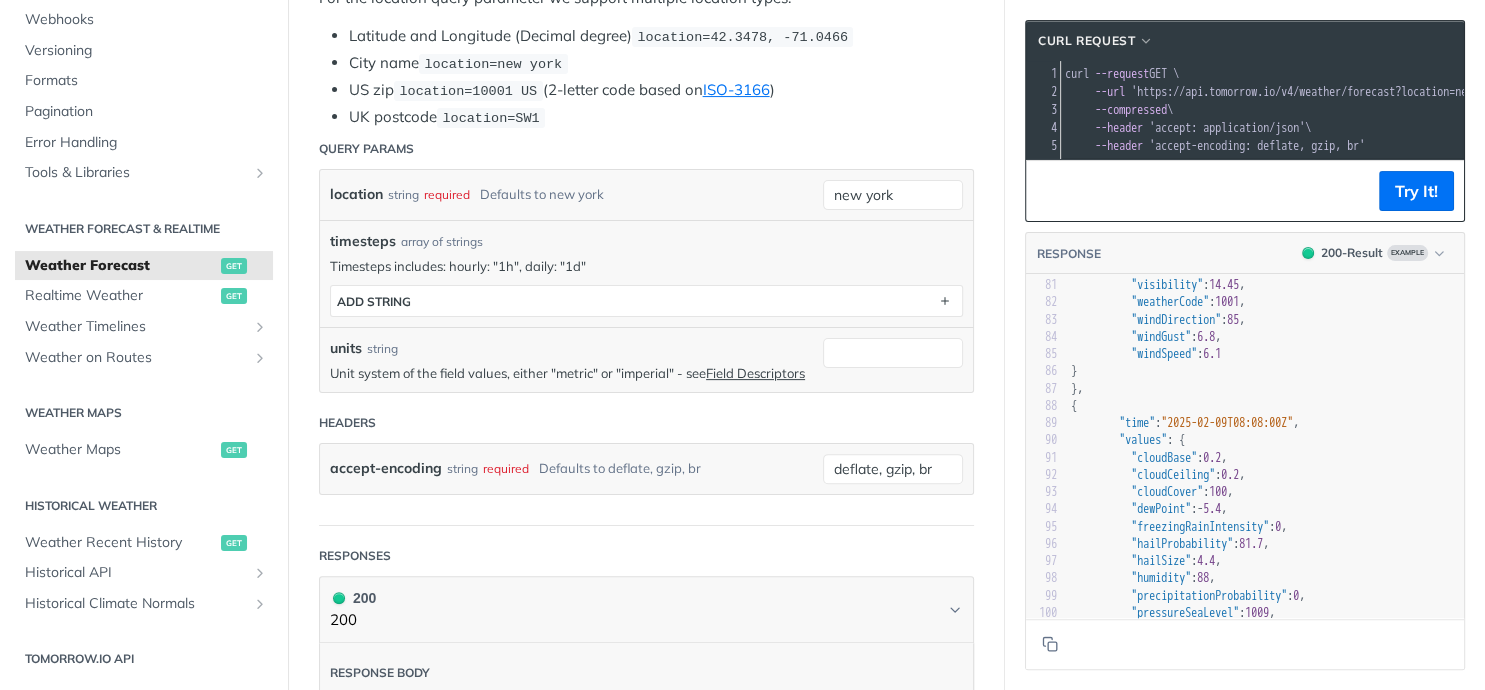 scroll, scrollTop: 867, scrollLeft: 0, axis: vertical 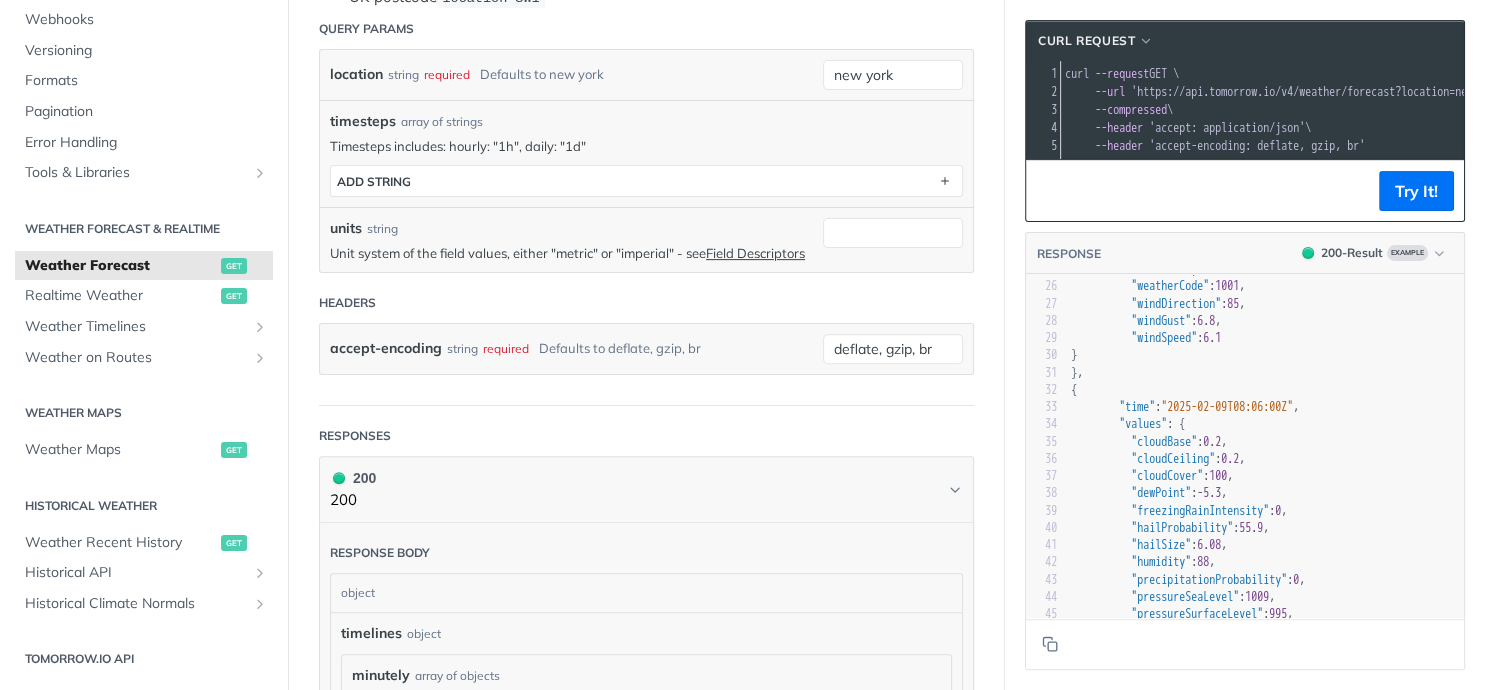 click on "Weather Forecast get   https://api.tomorrow.io/v4 /weather/forecast Log in to see full request history time status user agent   Make a request to see history. 0 Requests This Month URL Expired The URL for this request expired after 30 days. Close Using the weather forecast API you can access up-to-date weather information for your location, including minute-by-minute forecasts (for premium users) for the next hour, hourly forecasts for the next 120 hours, and daily forecasts for the next 5 days.
For the location query parameter we support multiple location types:
Latitude and Longitude (Decimal degree)  location=[COORDINATES], [COORDINATES]
City name  location=[CITY]
US zip  location=[ZIP_CODE] US (2-letter code based on  ISO-3166 )
UK postcode  location=[POSTCODE]
Query Params location string required Defaults to new york new york timesteps array of strings Timesteps includes: hourly: "1h", daily: "1d" timesteps ADD    string units string Unit system of the field values, either "metric" or "imperial" - see  Headers" at bounding box center (646, 736) 